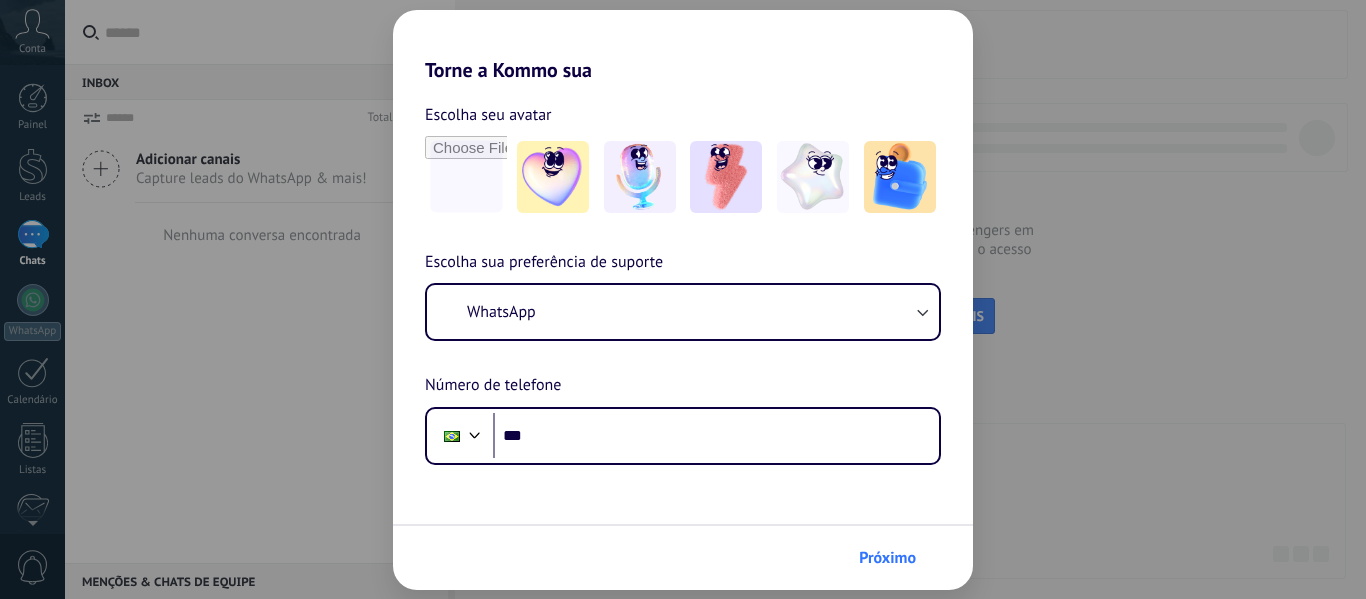 click on "Próximo" at bounding box center [887, 558] 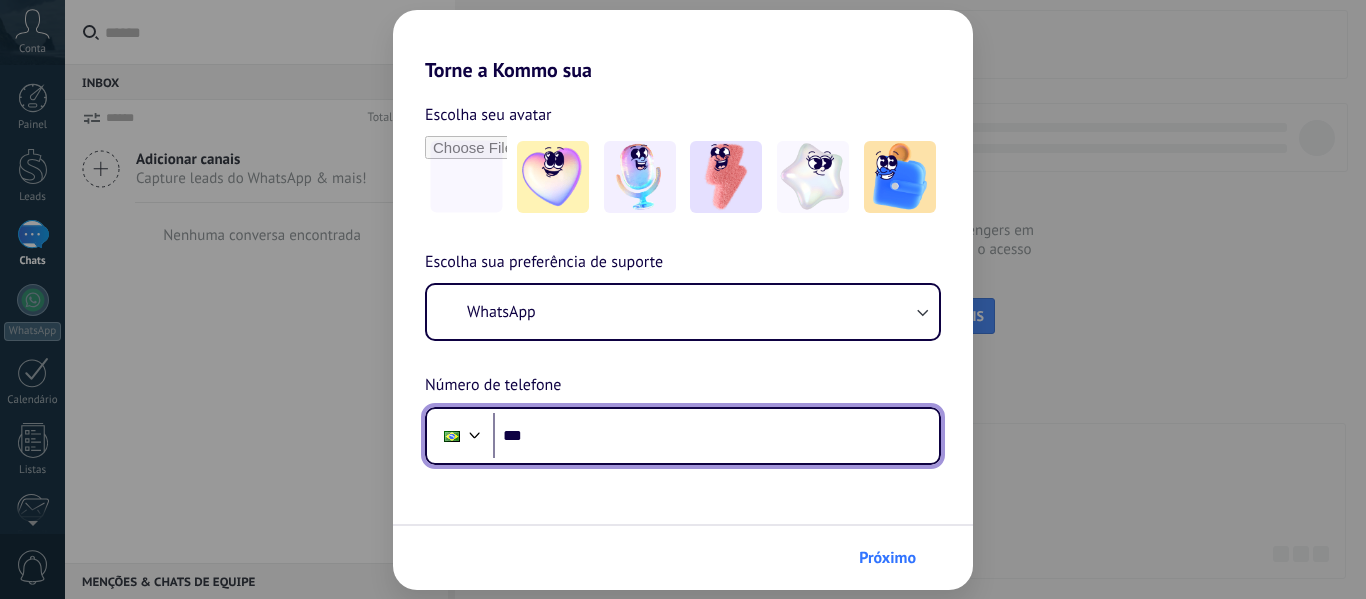 scroll, scrollTop: 0, scrollLeft: 0, axis: both 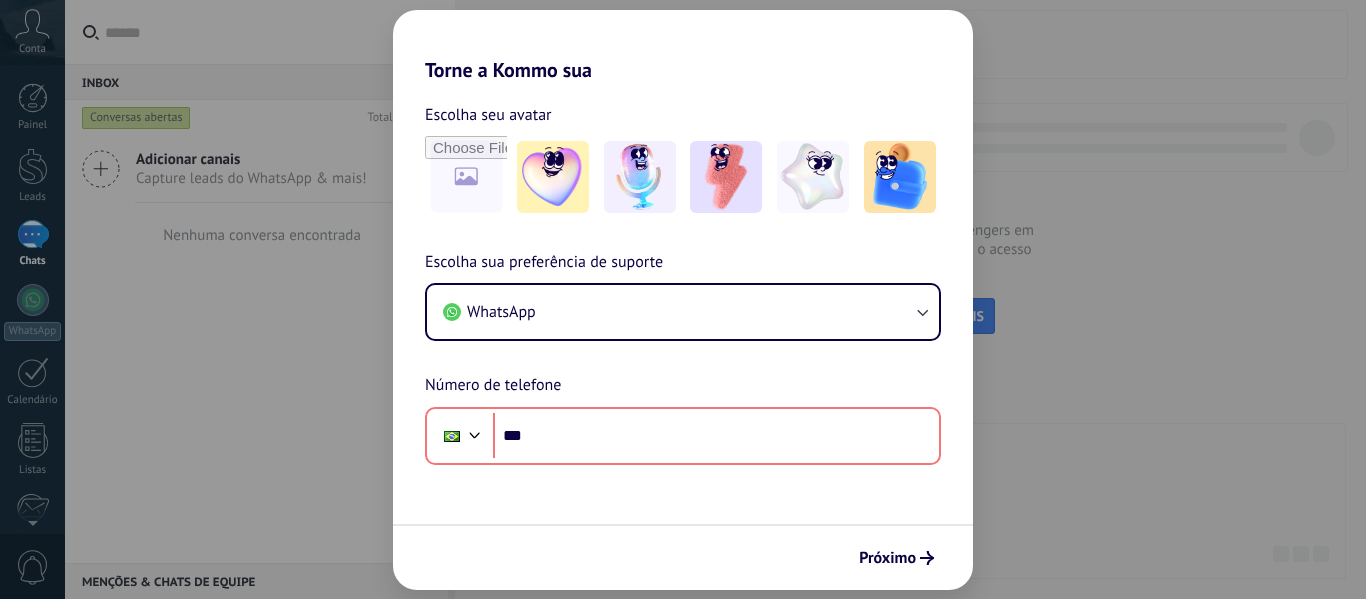click on "Escolha seu avatar Escolha sua preferência de suporte WhatsApp Número de telefone [PHONE] Próximo" at bounding box center [683, 336] 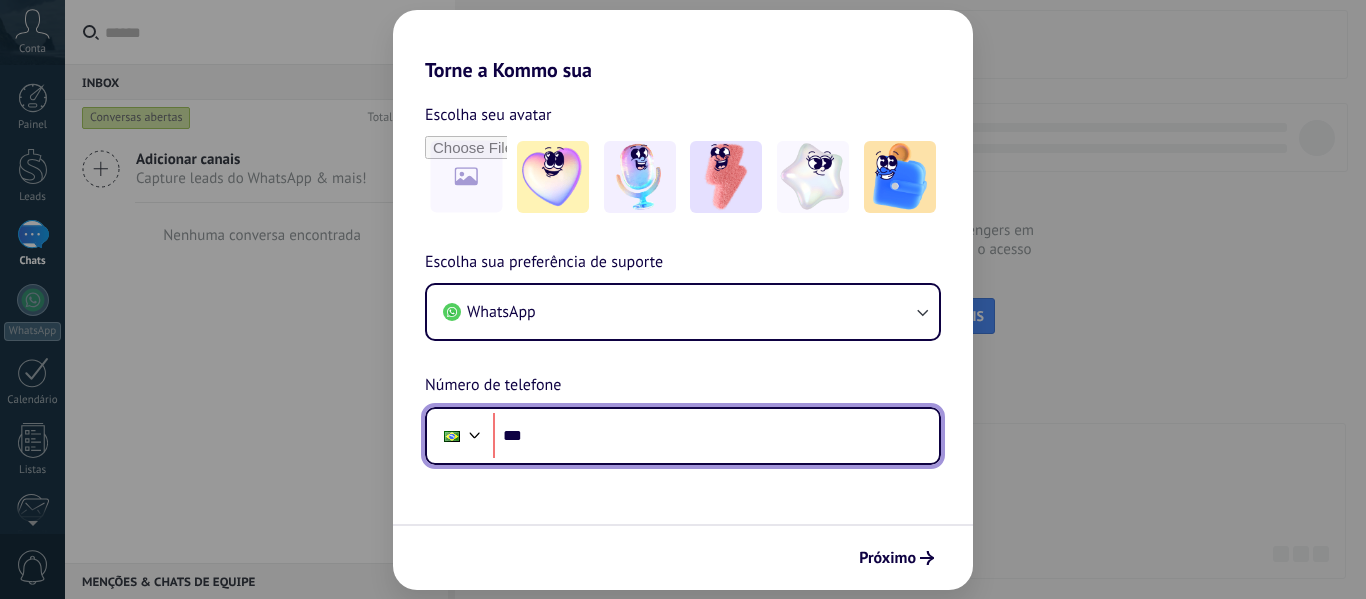 scroll, scrollTop: 0, scrollLeft: 0, axis: both 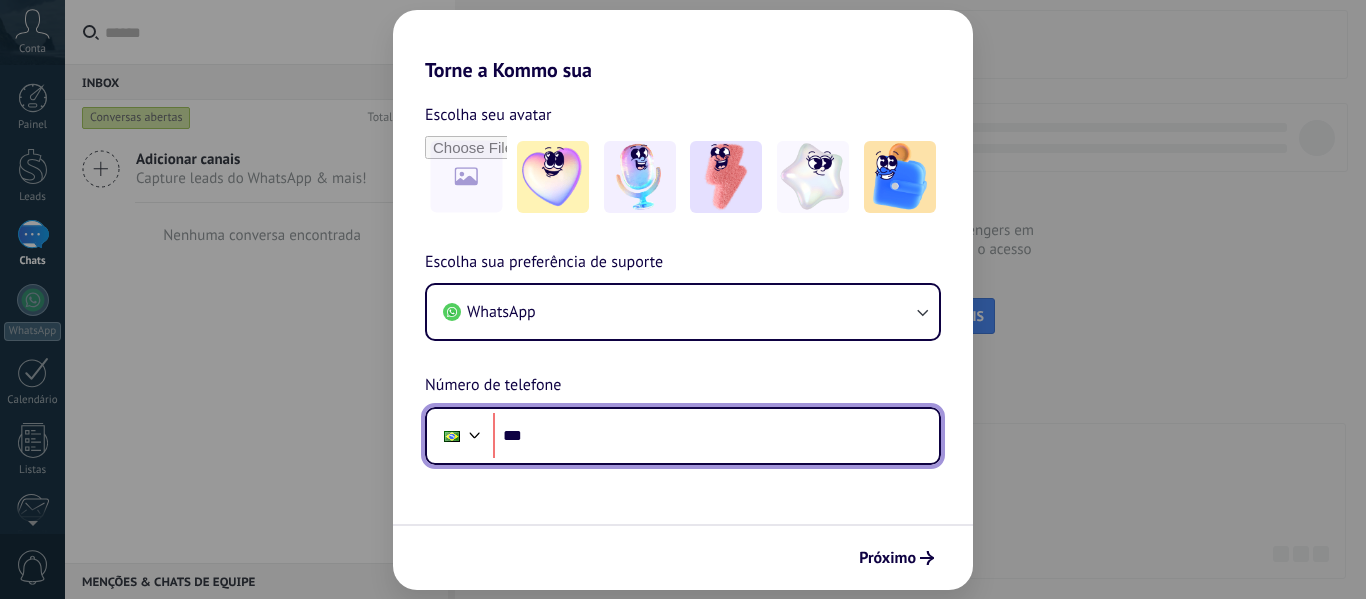 click on "***" at bounding box center (716, 436) 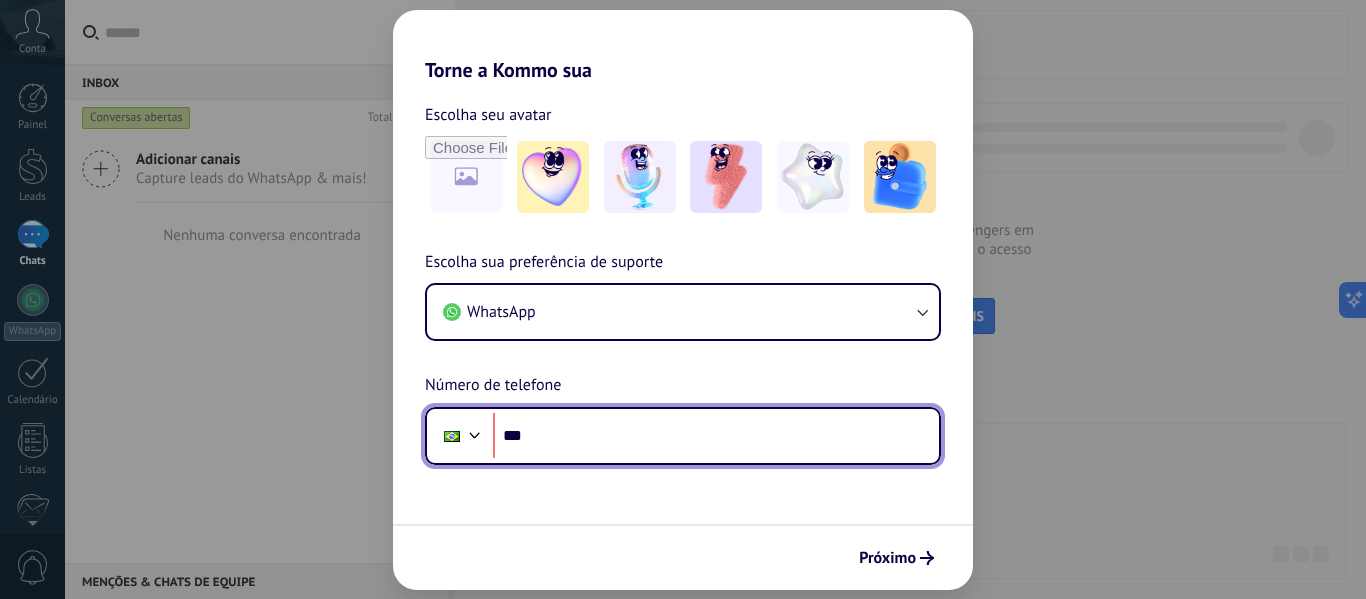 scroll, scrollTop: 0, scrollLeft: 0, axis: both 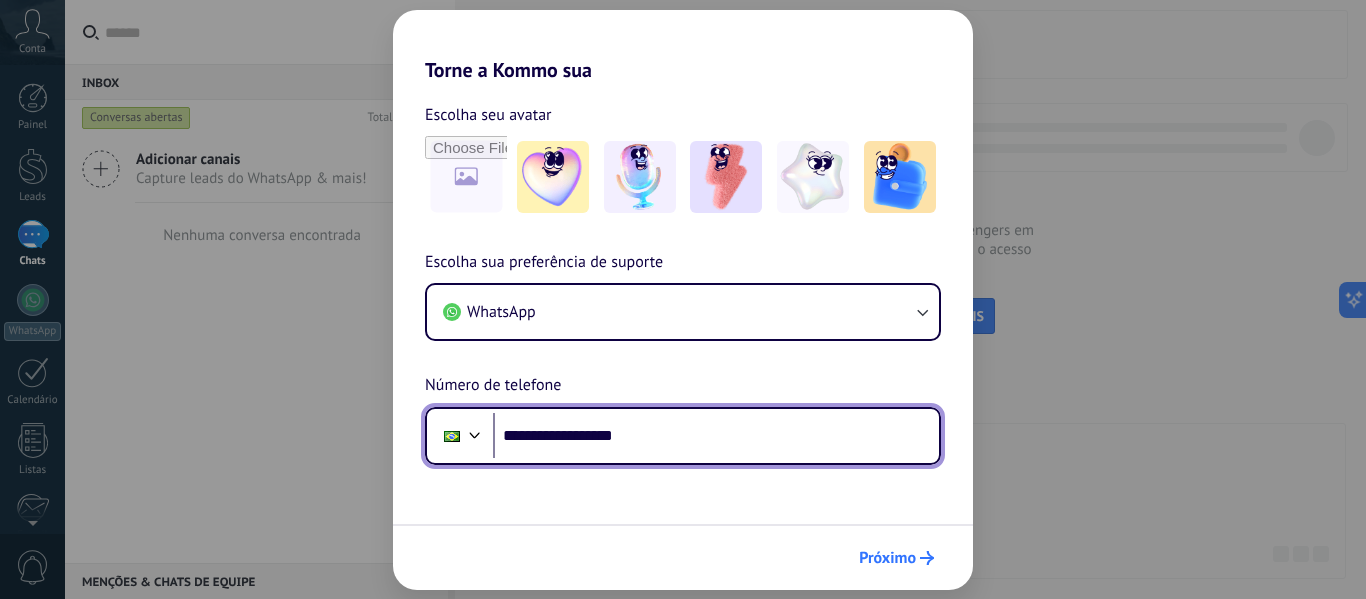 type on "**********" 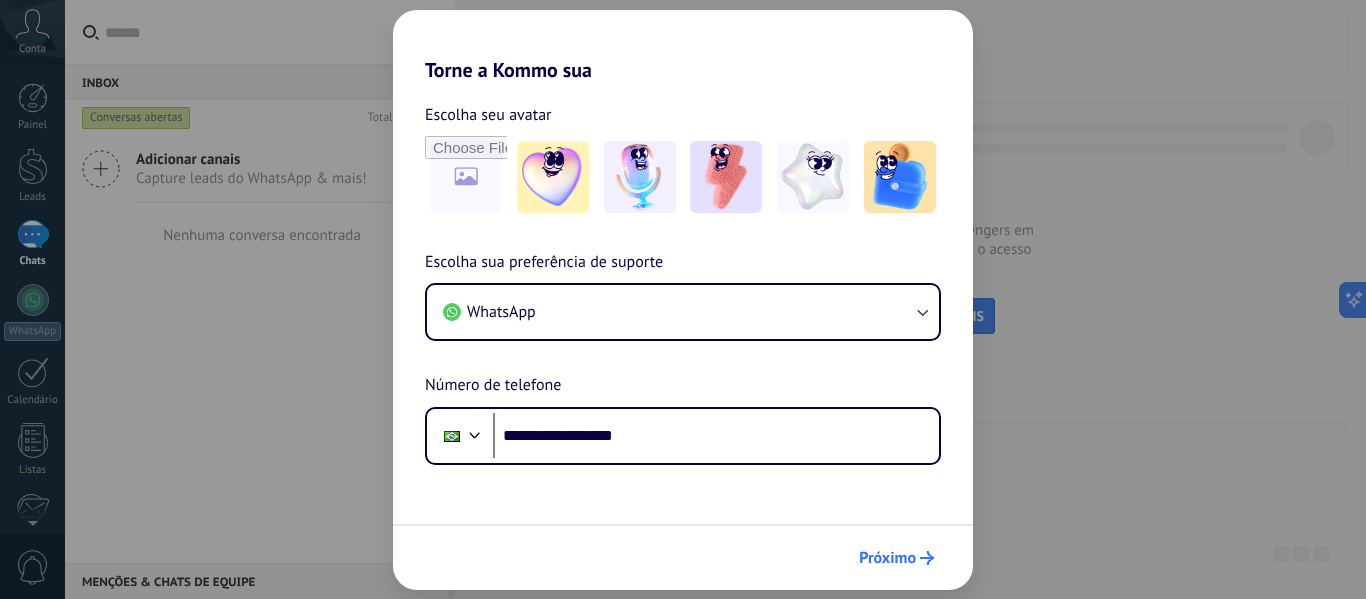 click on "Próximo" at bounding box center [896, 558] 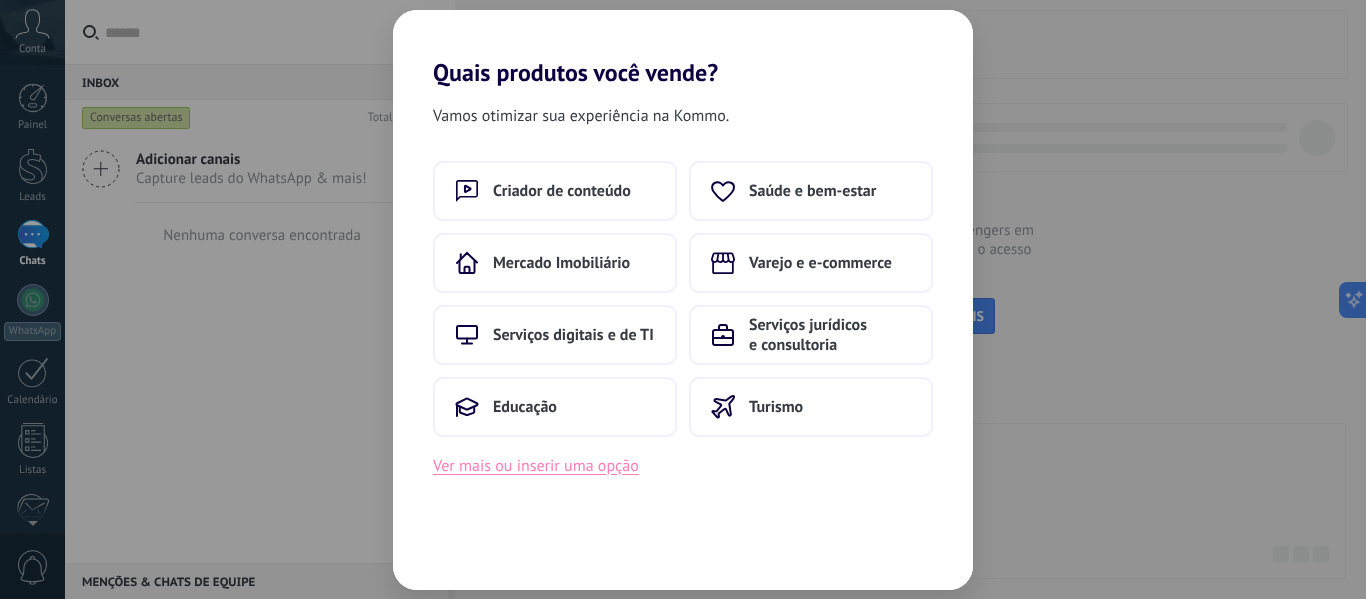 click on "Ver mais ou inserir uma opção" at bounding box center (536, 466) 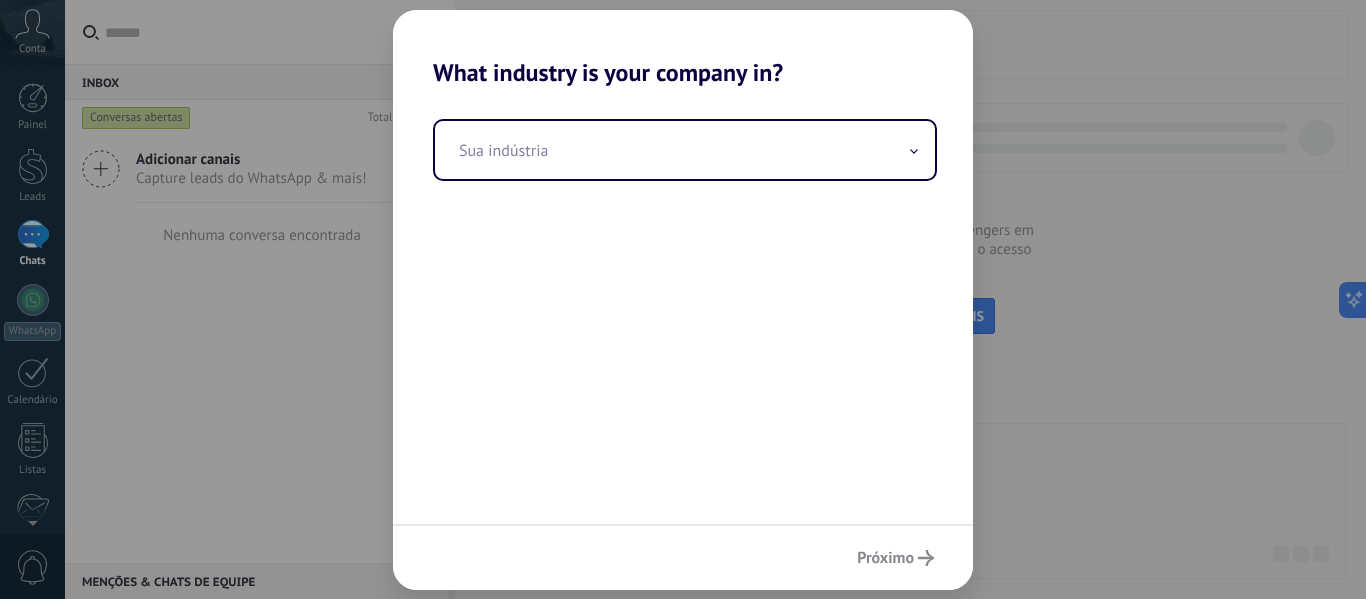 drag, startPoint x: 974, startPoint y: 559, endPoint x: 947, endPoint y: 562, distance: 27.166155 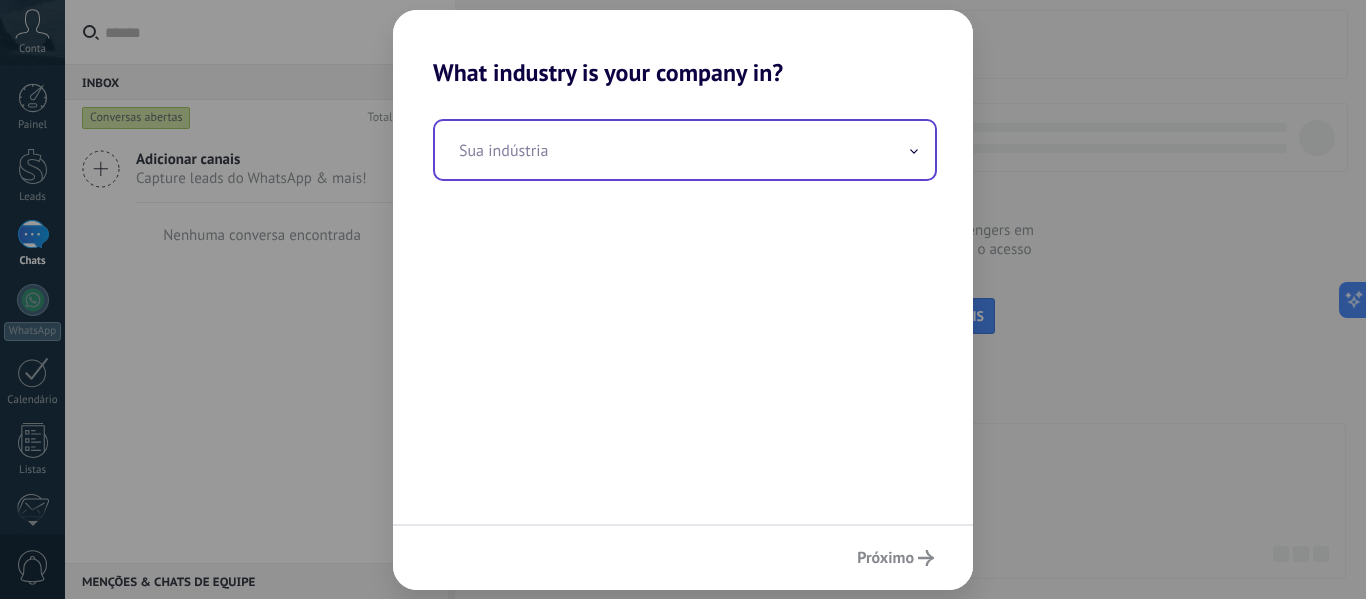 click on "Sua indústria" at bounding box center [683, 305] 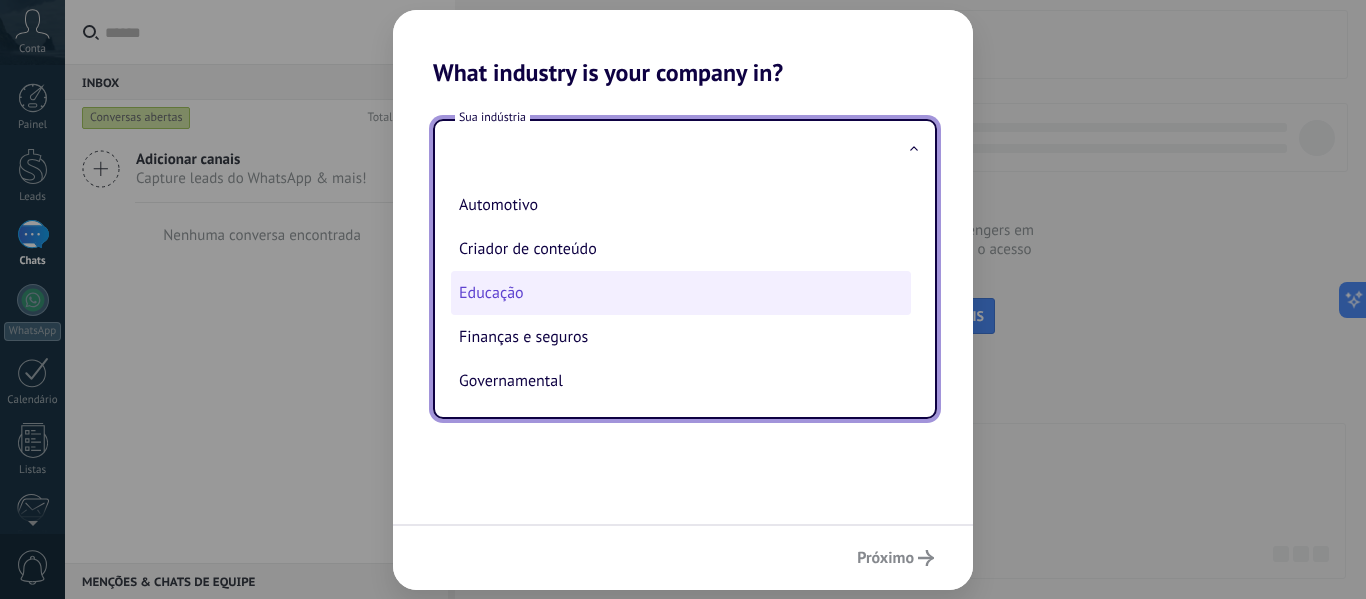 click on "Educação" at bounding box center [681, 293] 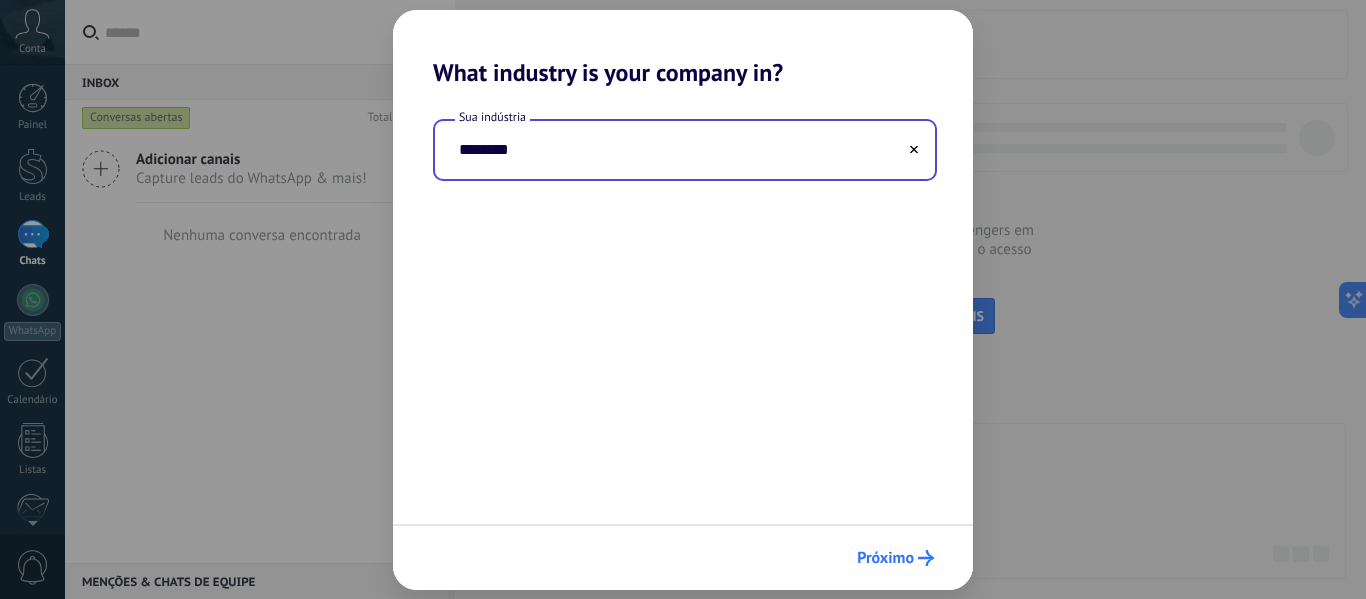 click on "Próximo" at bounding box center (885, 558) 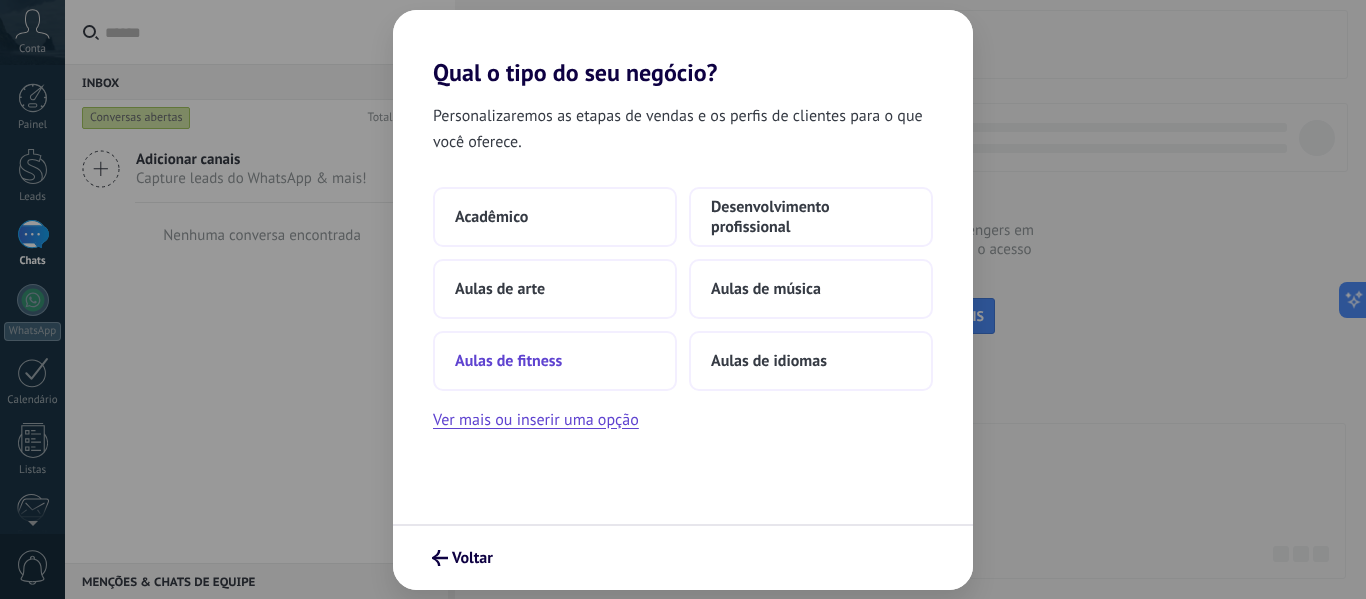 click on "Aulas de fitness" at bounding box center (508, 361) 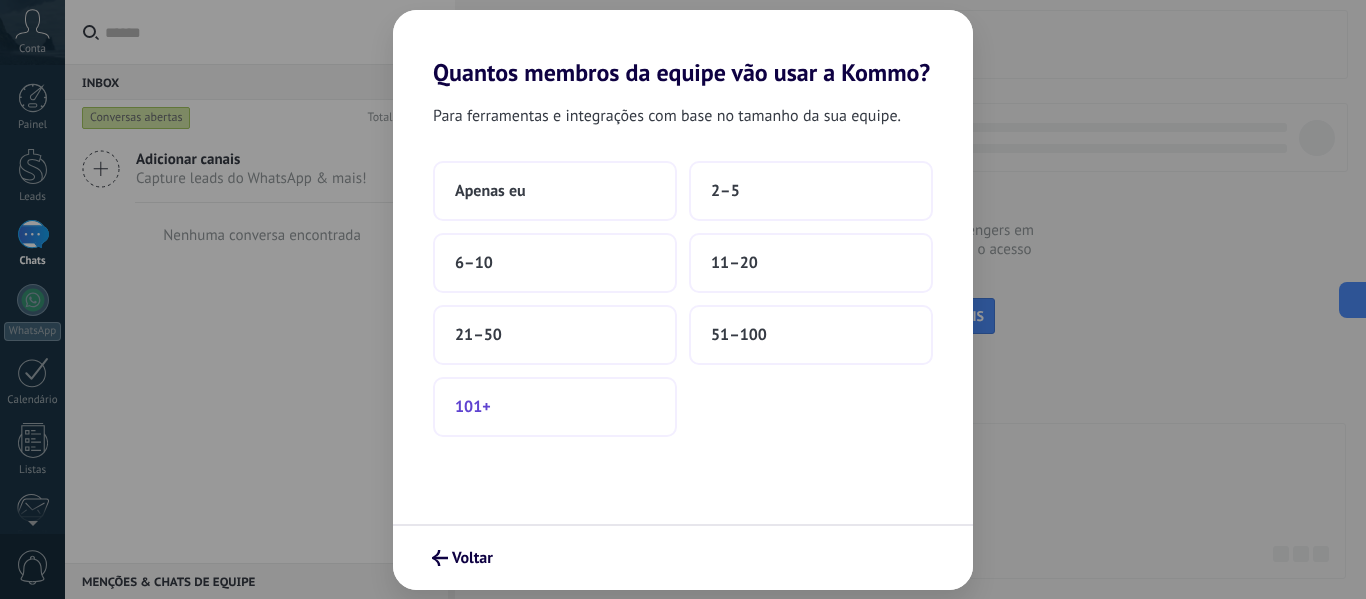 click on "101+" at bounding box center [555, 407] 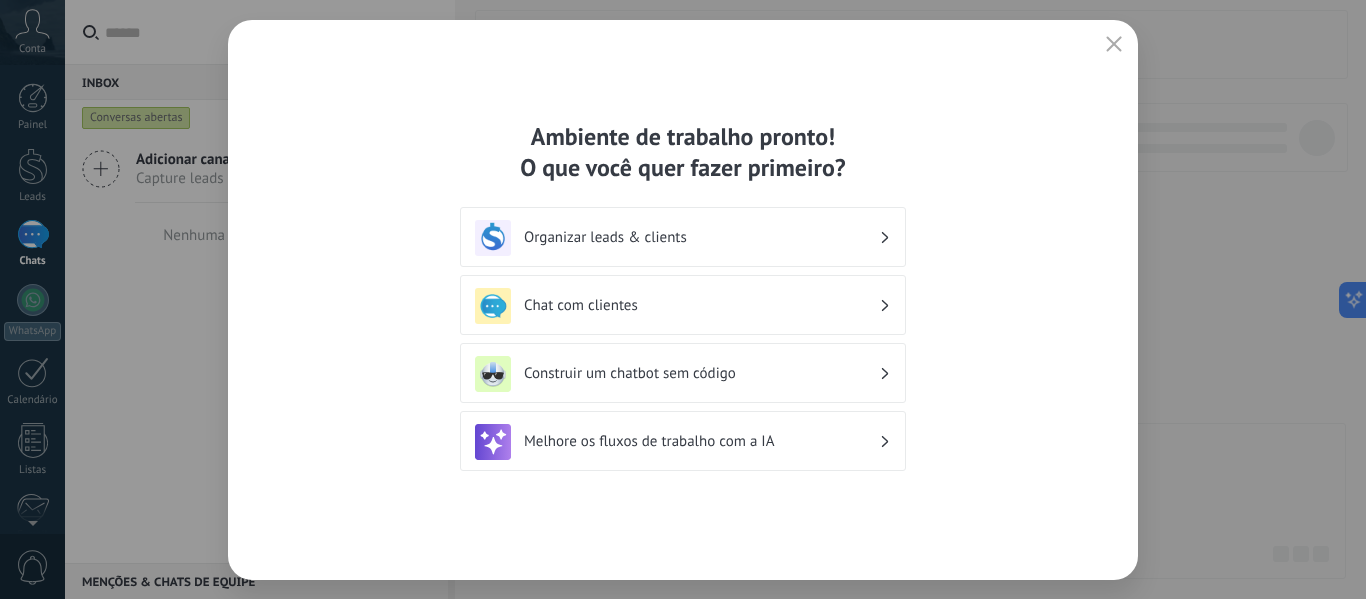 click on "Melhore os fluxos de trabalho com a IA" at bounding box center (683, 441) 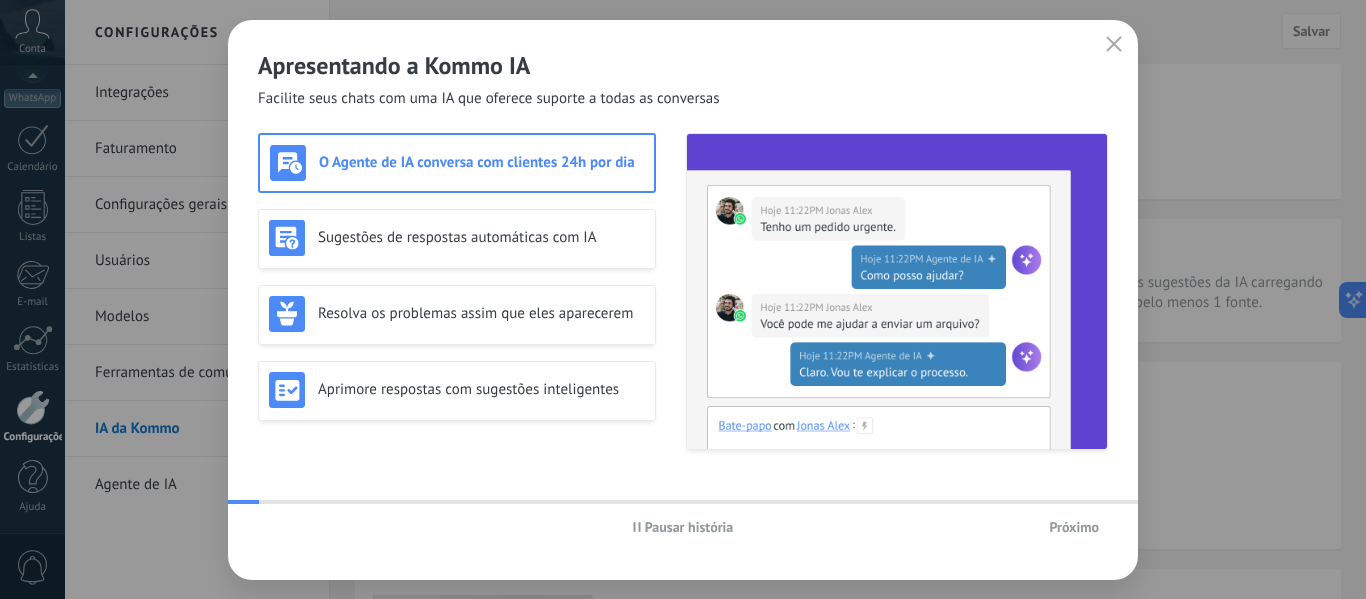 click on "Apresentando a Kommo IA Facilite seus chats com uma IA que oferece suporte a todas as conversas" at bounding box center [683, 64] 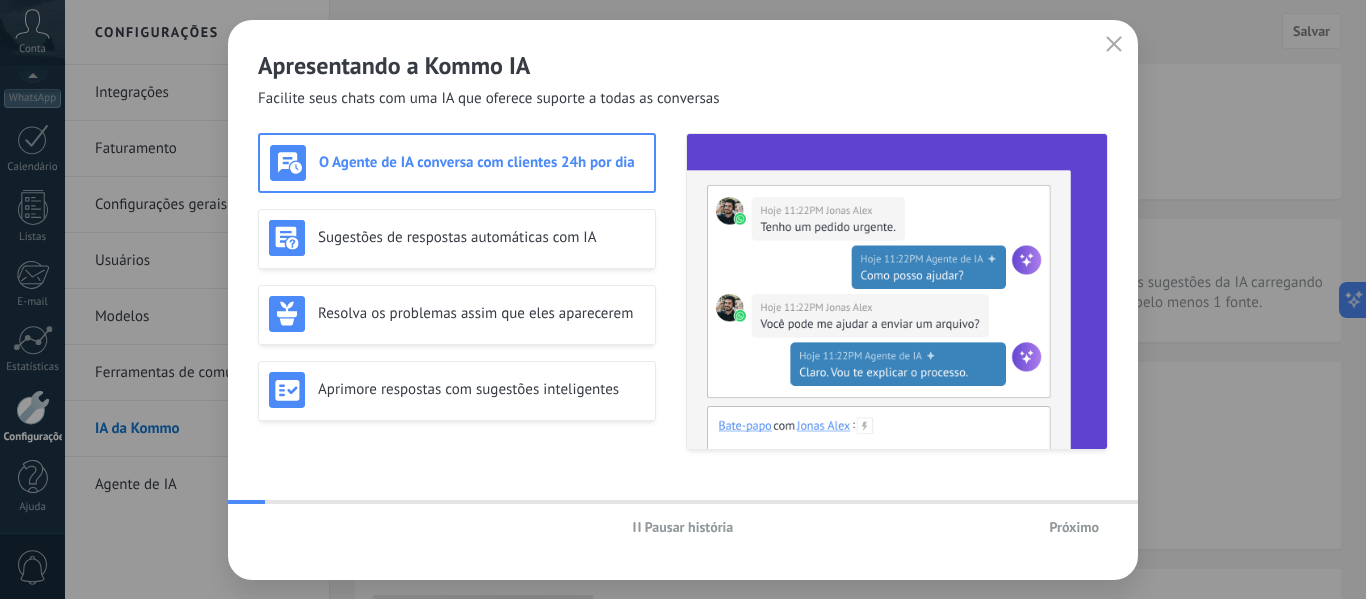 click at bounding box center (1114, 45) 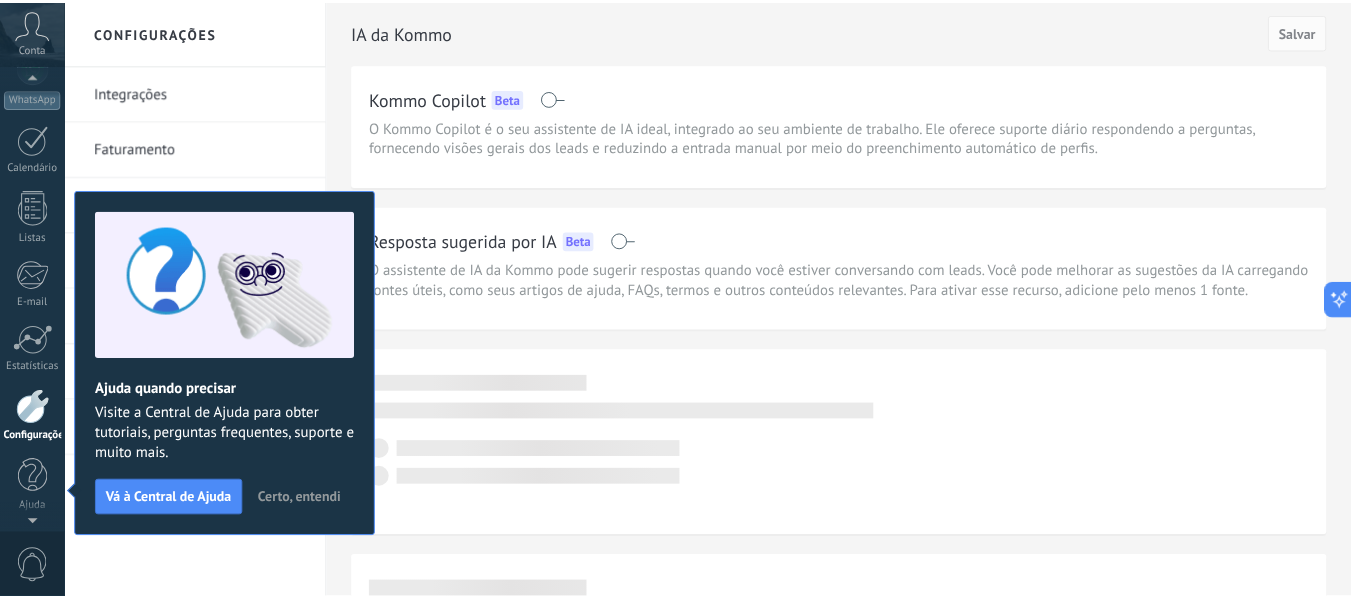 scroll, scrollTop: 11, scrollLeft: 0, axis: vertical 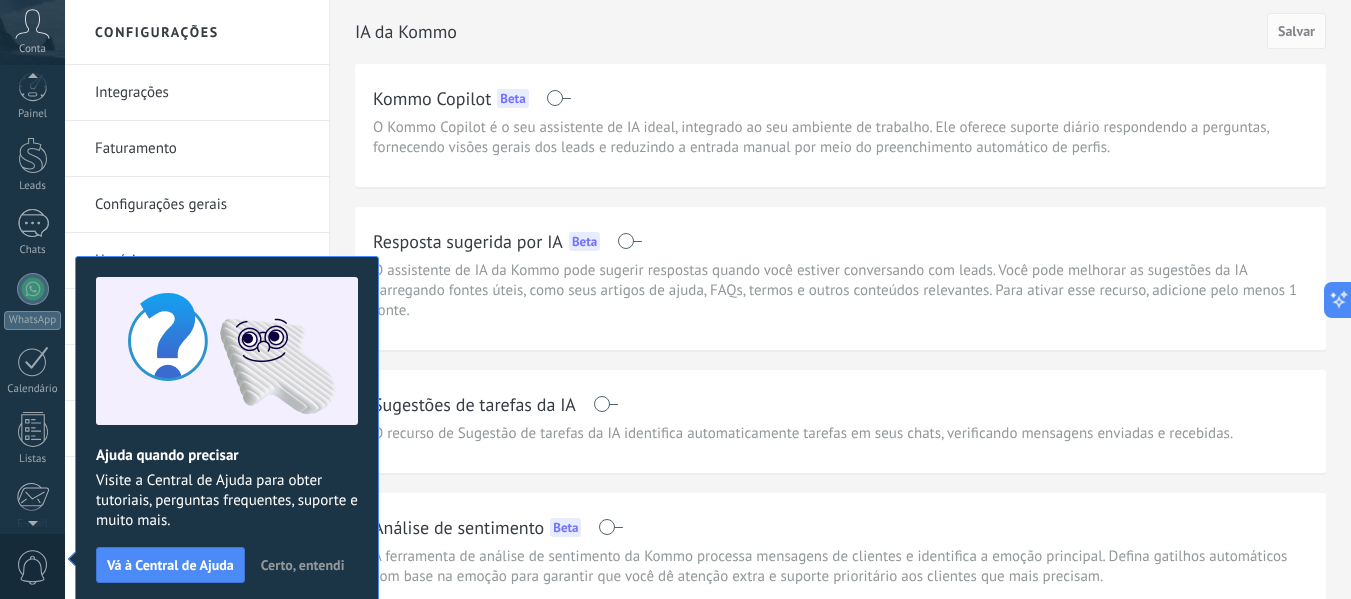 click on "Faturamento" at bounding box center (202, 149) 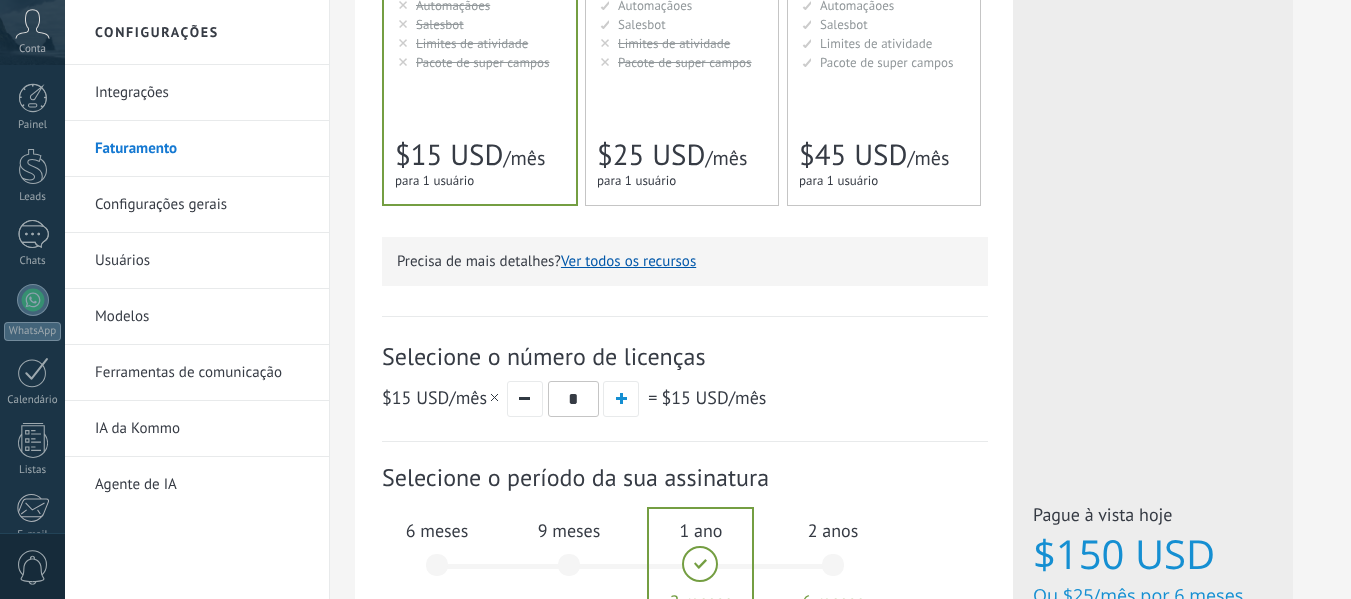 scroll, scrollTop: 756, scrollLeft: 0, axis: vertical 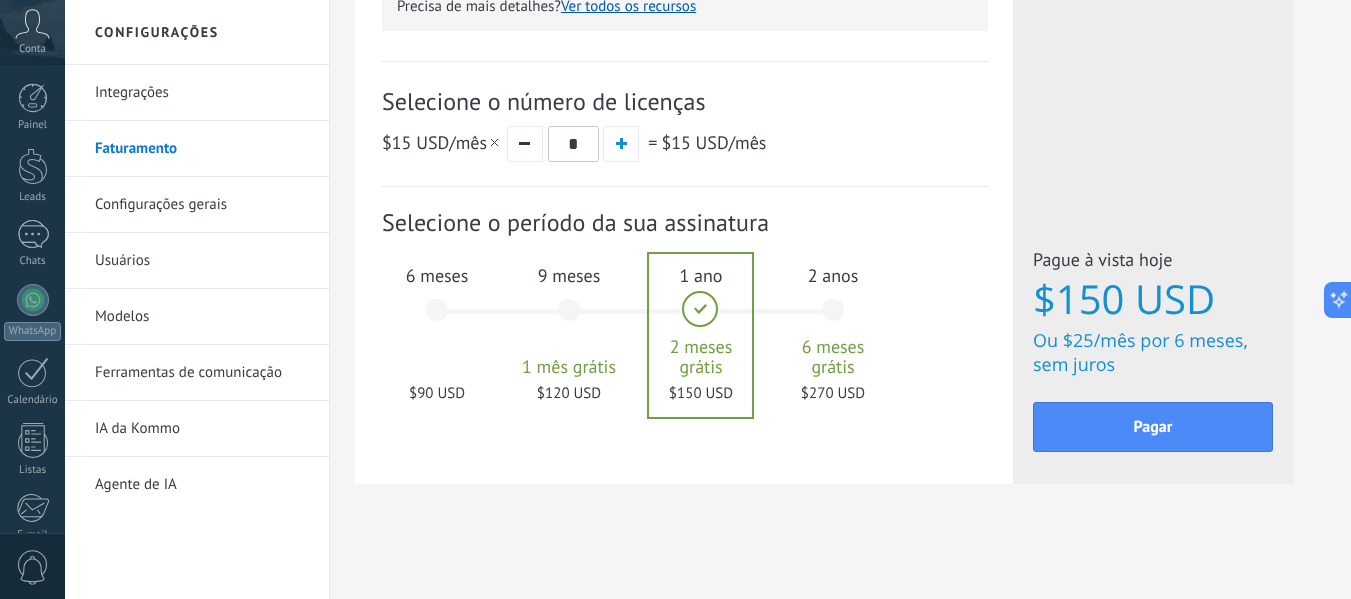 click on "6 meses
$90 USD" at bounding box center (437, 319) 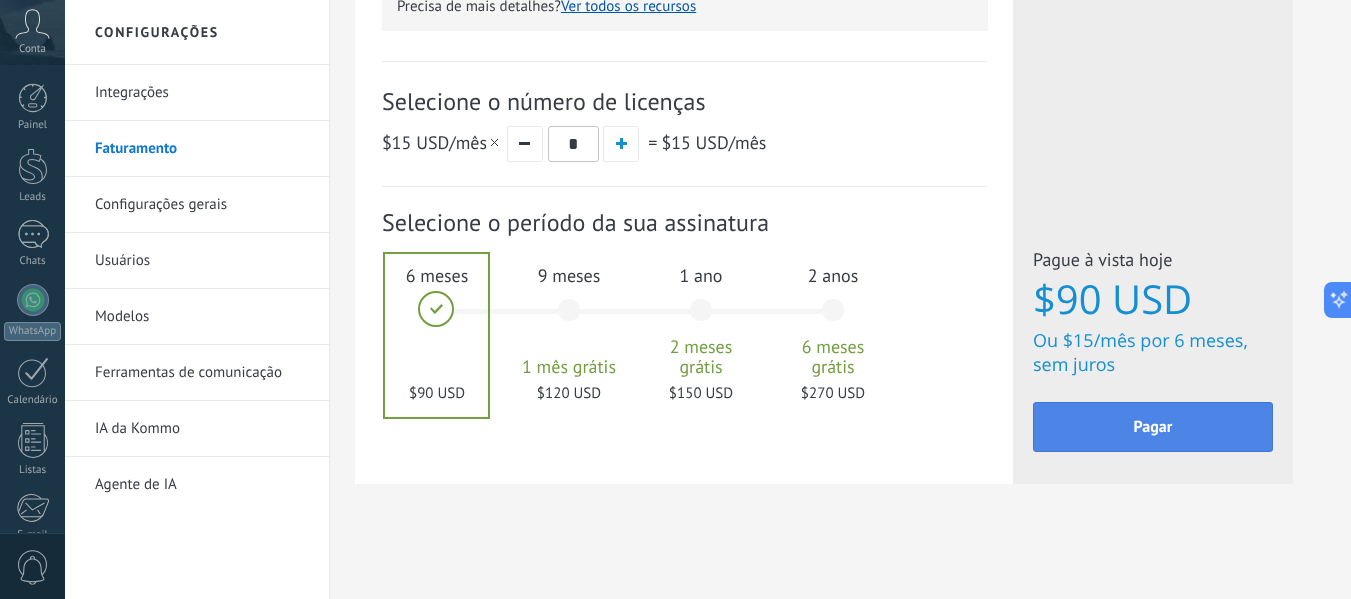 click on "Pagar" at bounding box center (1153, 427) 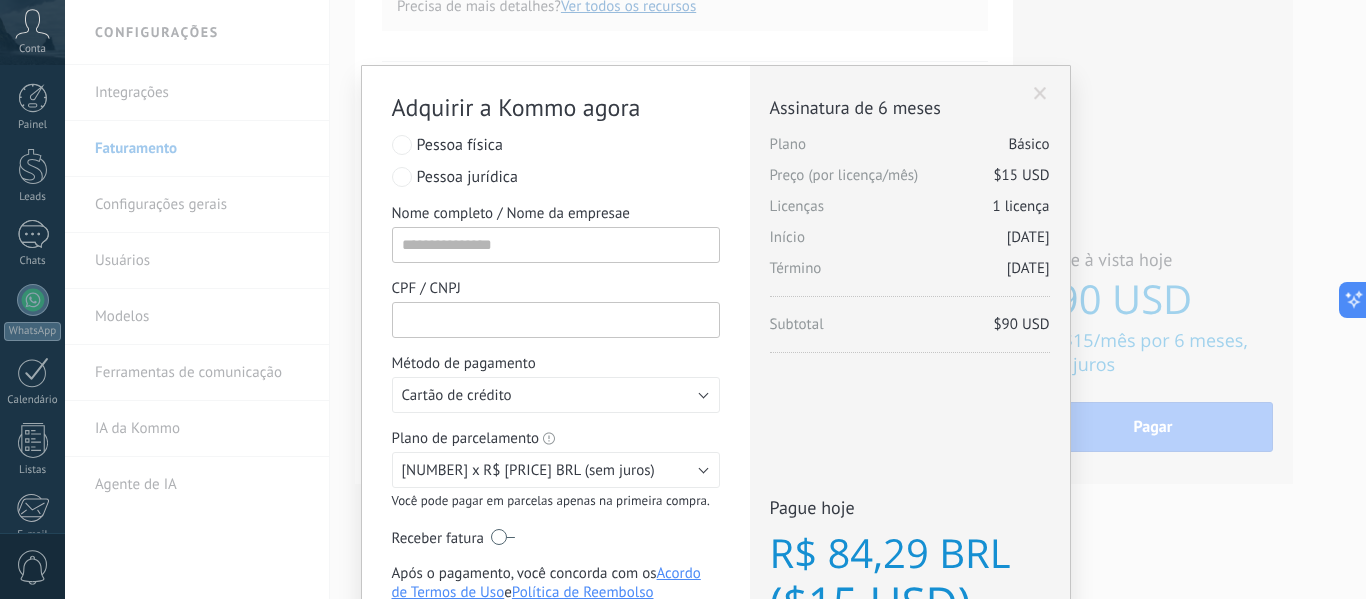 click on "CPF / CNPJ" at bounding box center (556, 320) 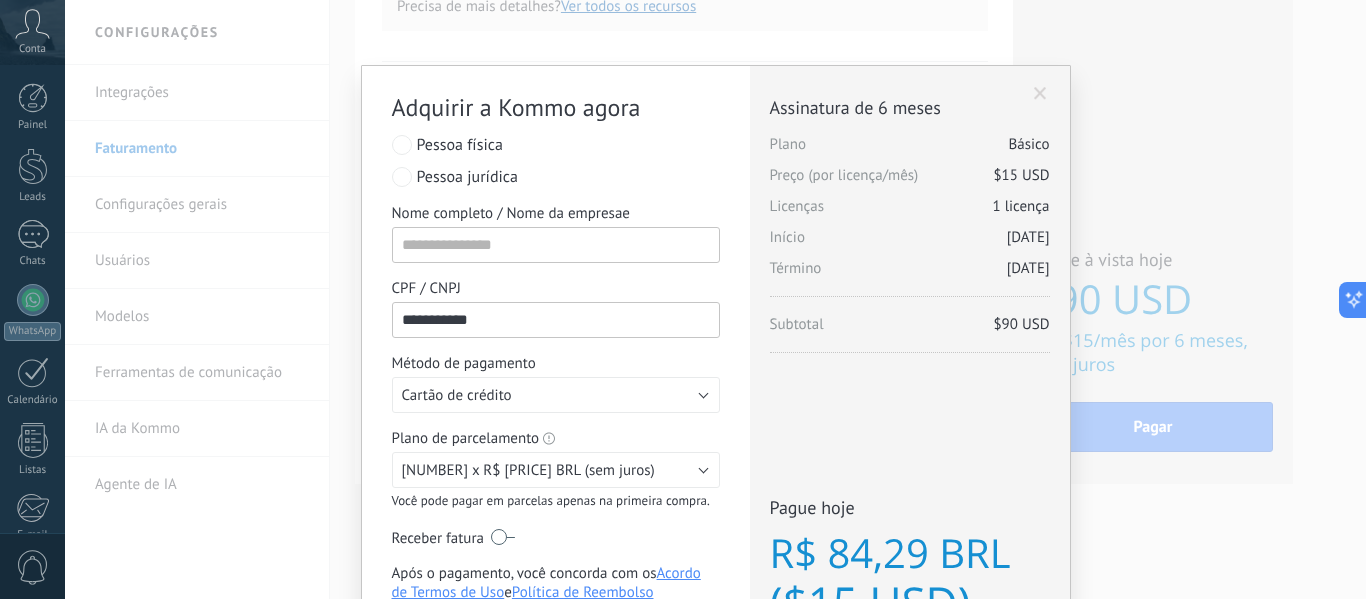 type on "**********" 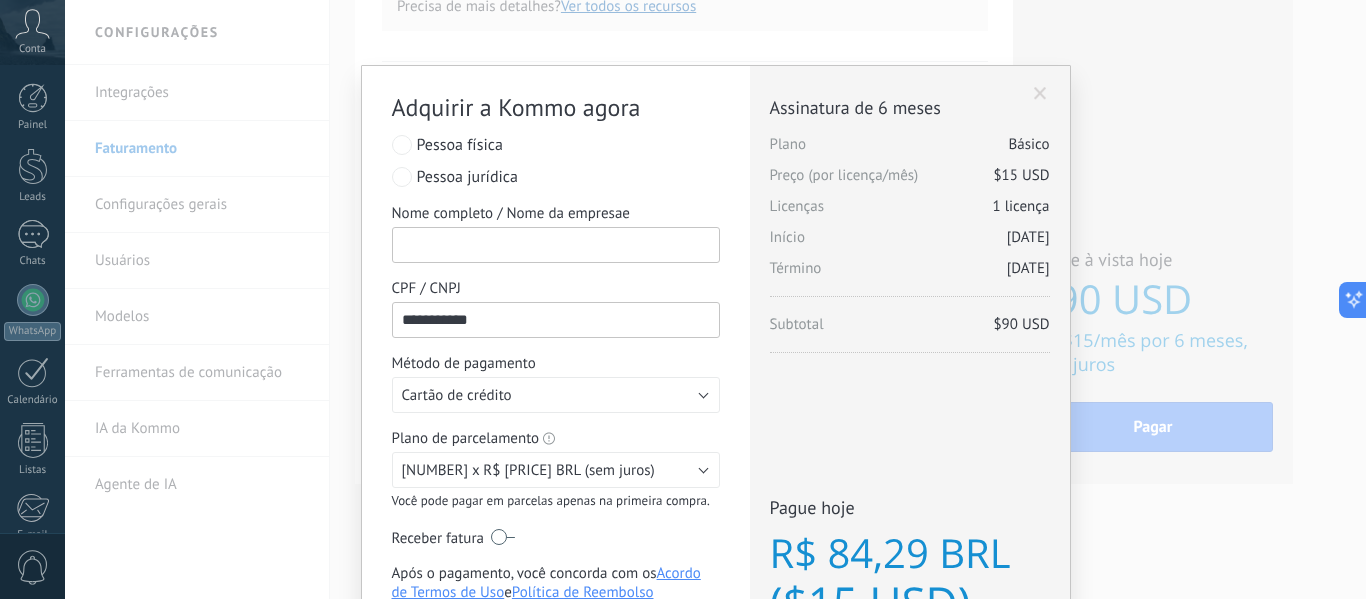 click on "Nome completo / Nome da empresae" at bounding box center (556, 245) 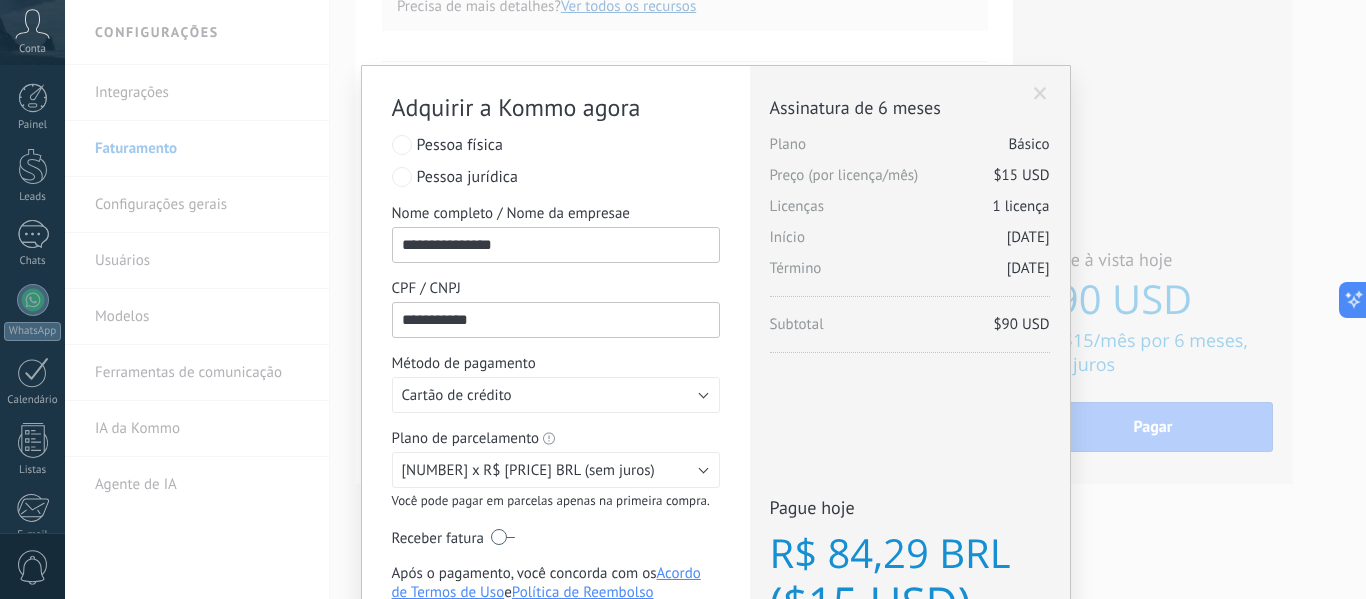 scroll, scrollTop: 187, scrollLeft: 0, axis: vertical 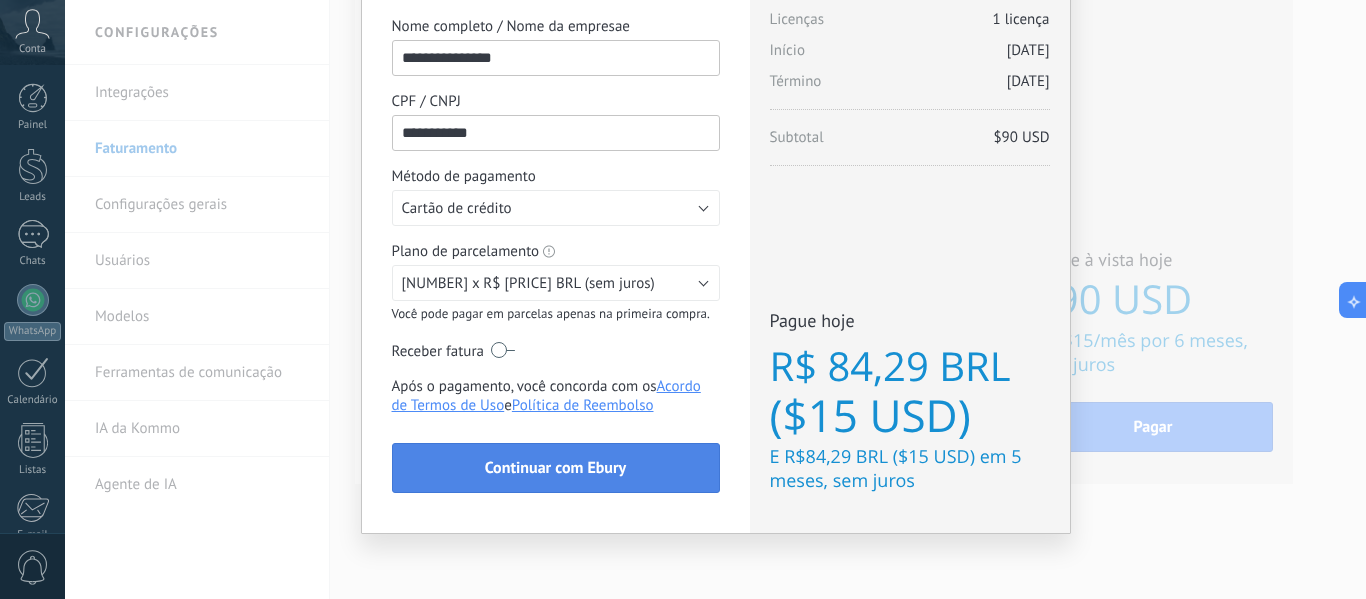 type on "**********" 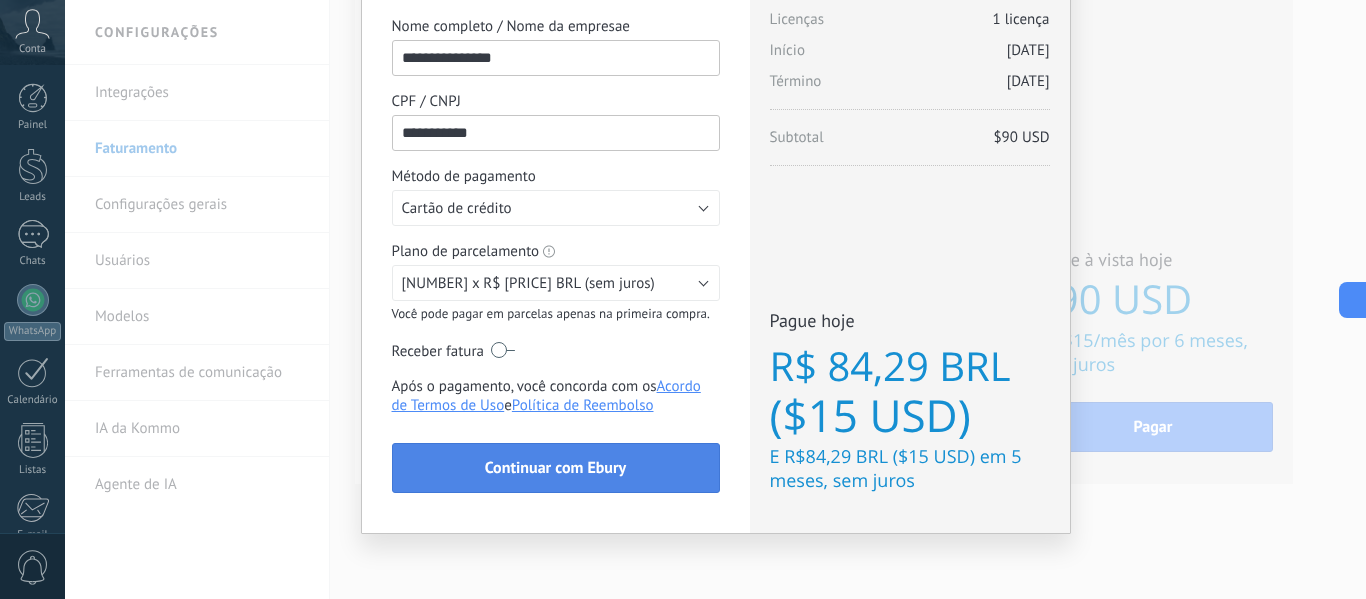click on "Continuar com Ebury" at bounding box center (555, 468) 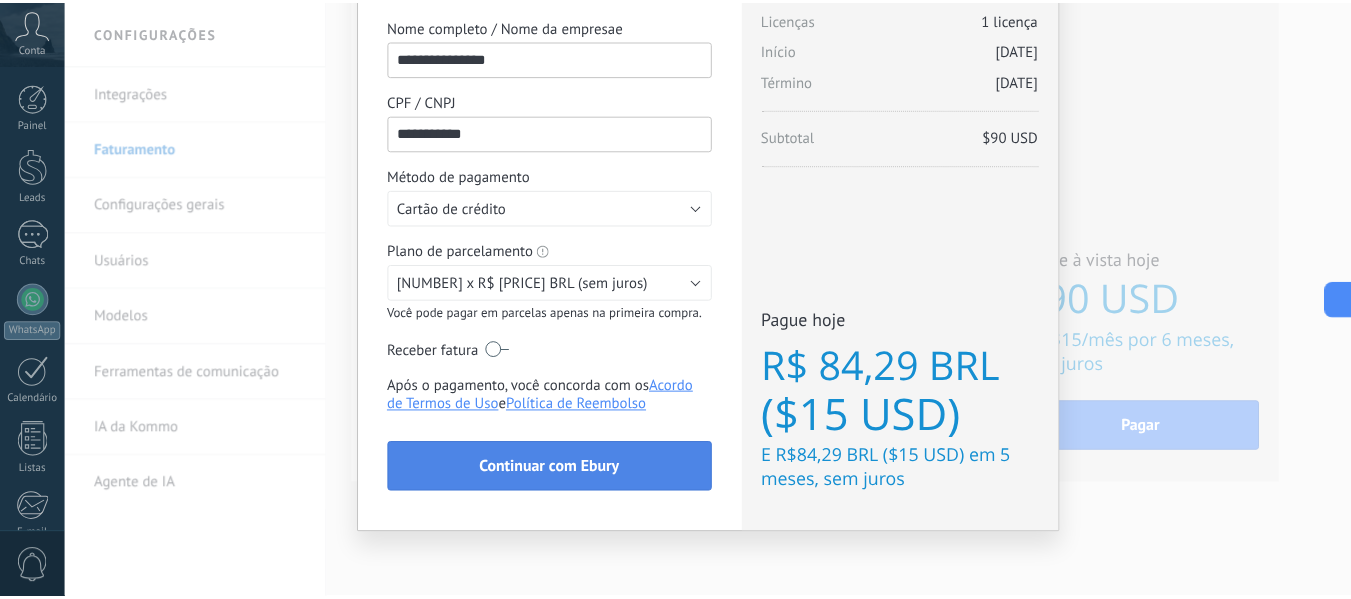scroll, scrollTop: 0, scrollLeft: 0, axis: both 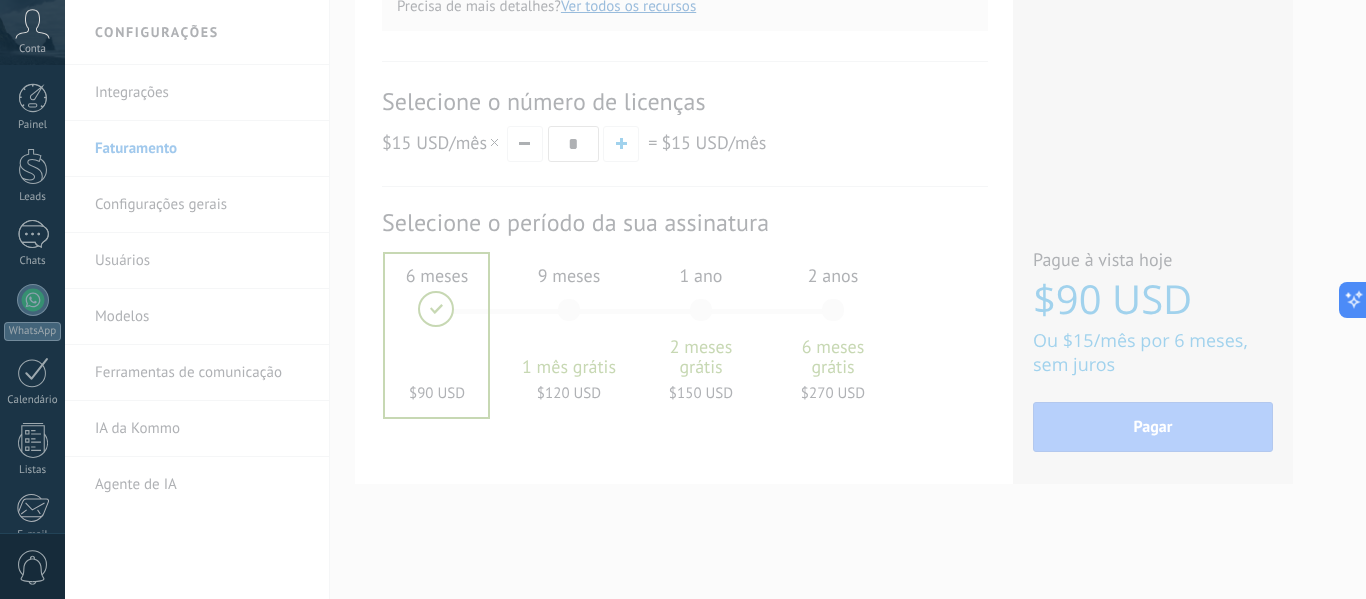 click on "**********" at bounding box center [715, 299] 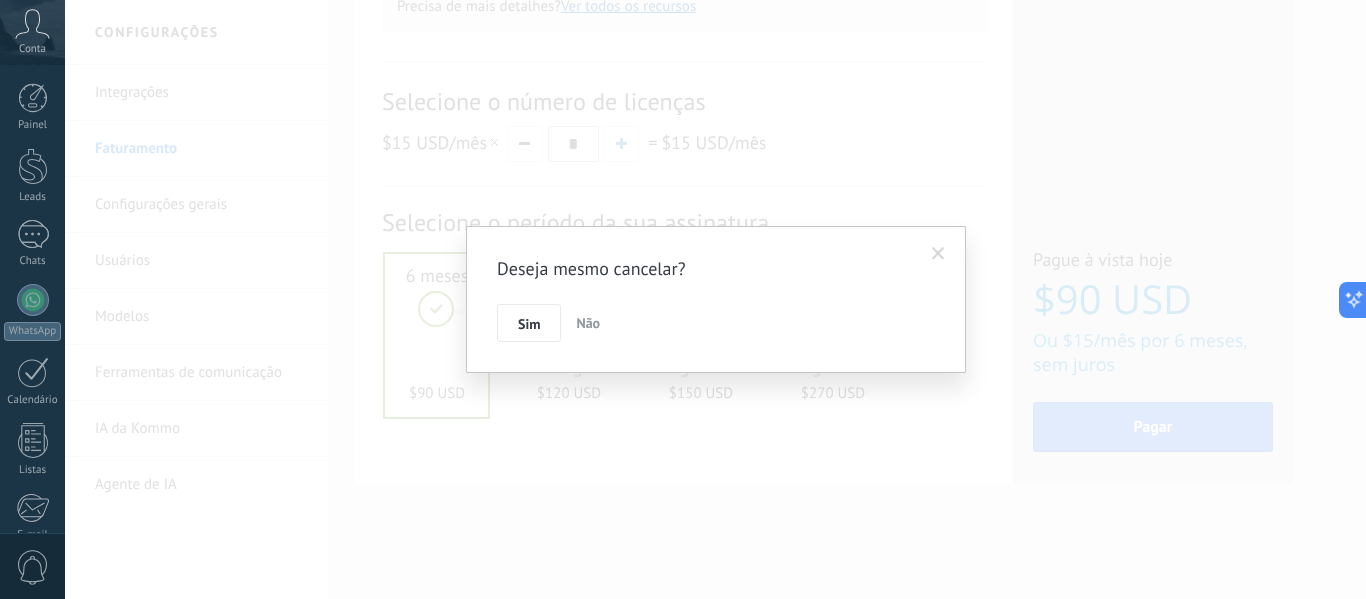 click on "Não" at bounding box center (588, 323) 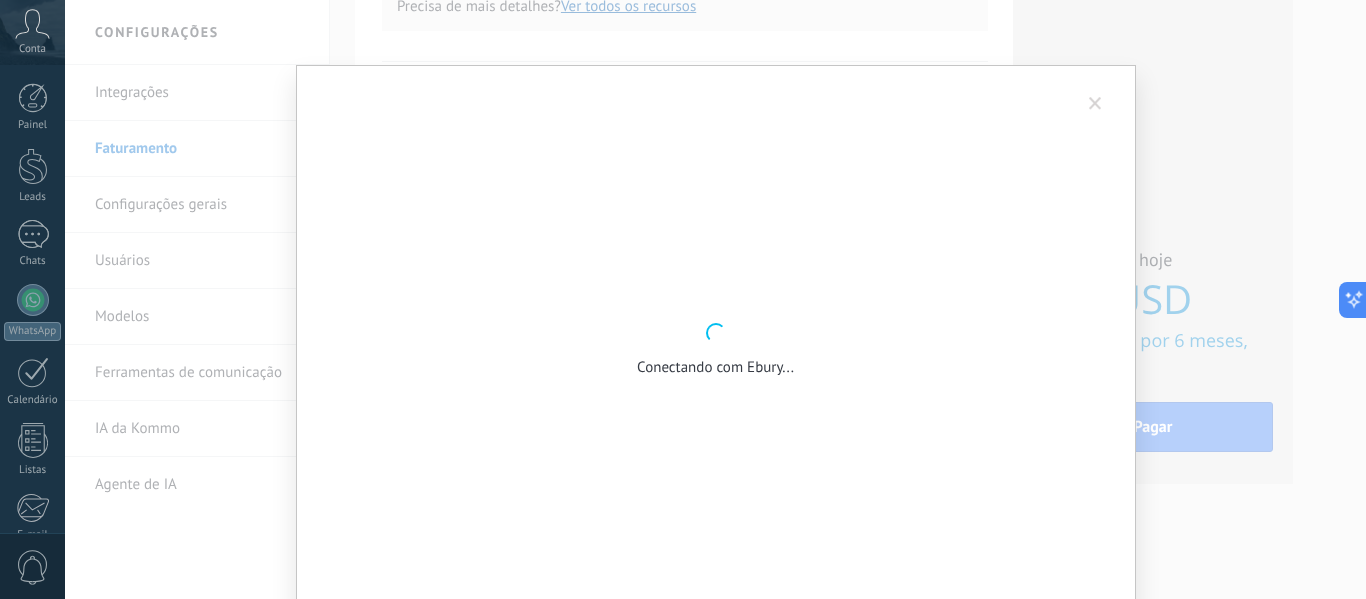 drag, startPoint x: 548, startPoint y: 190, endPoint x: 982, endPoint y: 128, distance: 438.40622 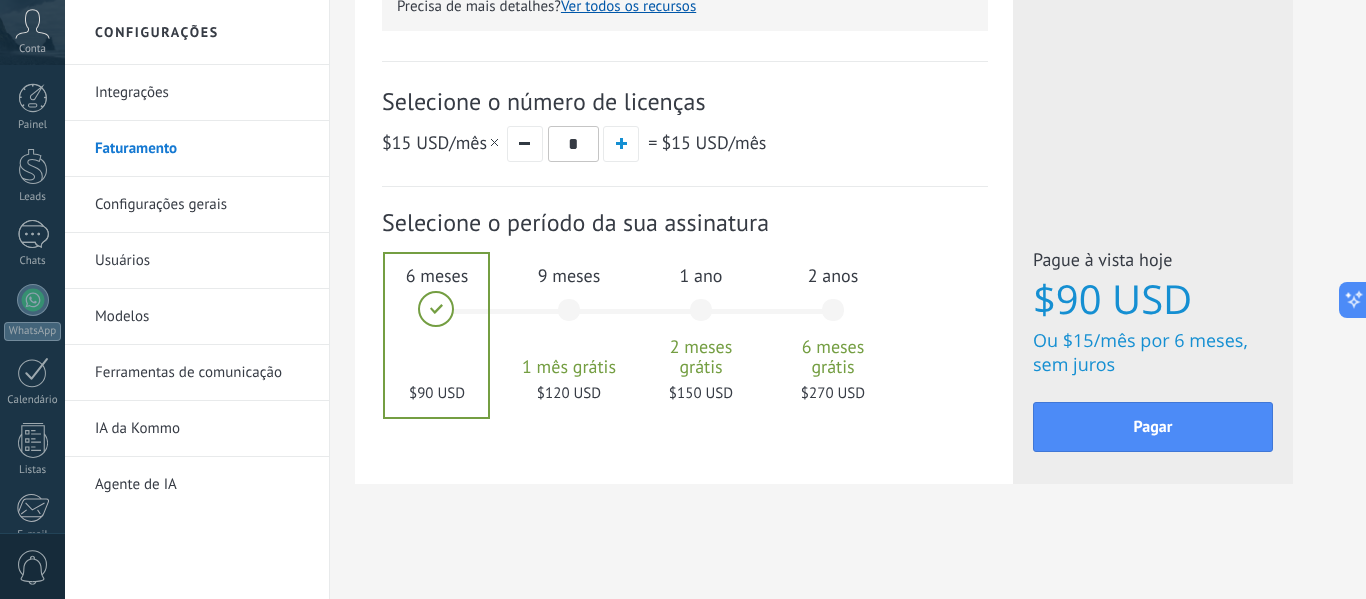 click at bounding box center [715, 299] 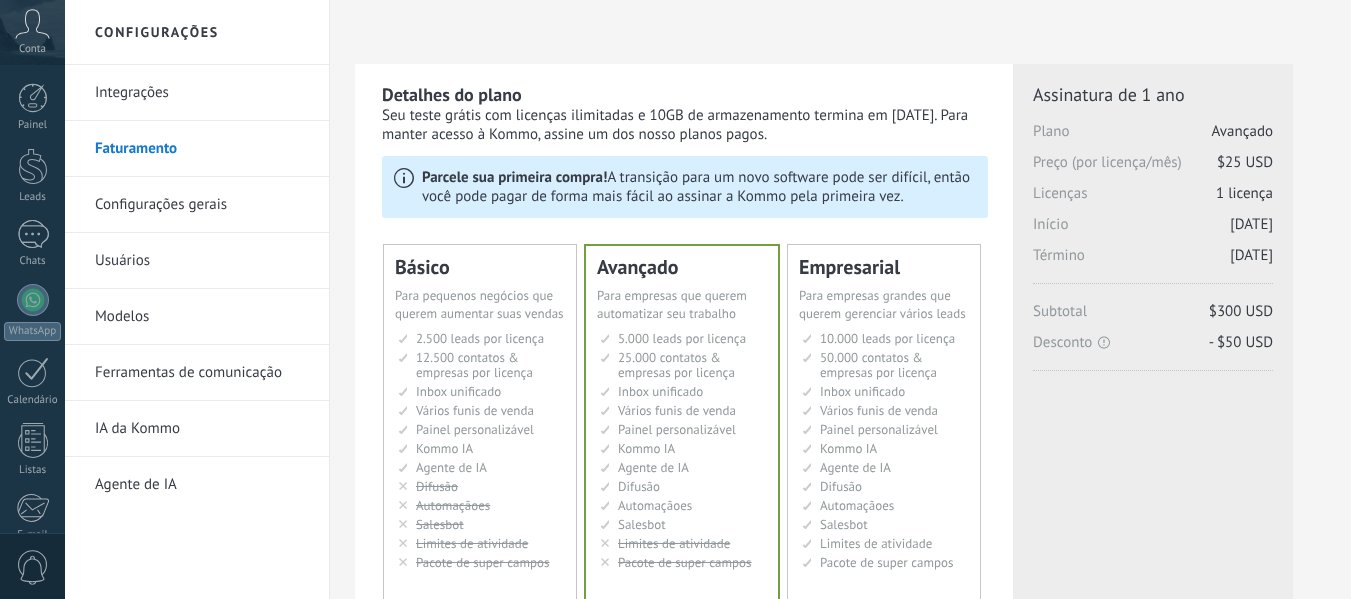 click on "6 meses" at bounding box center [437, 1030] 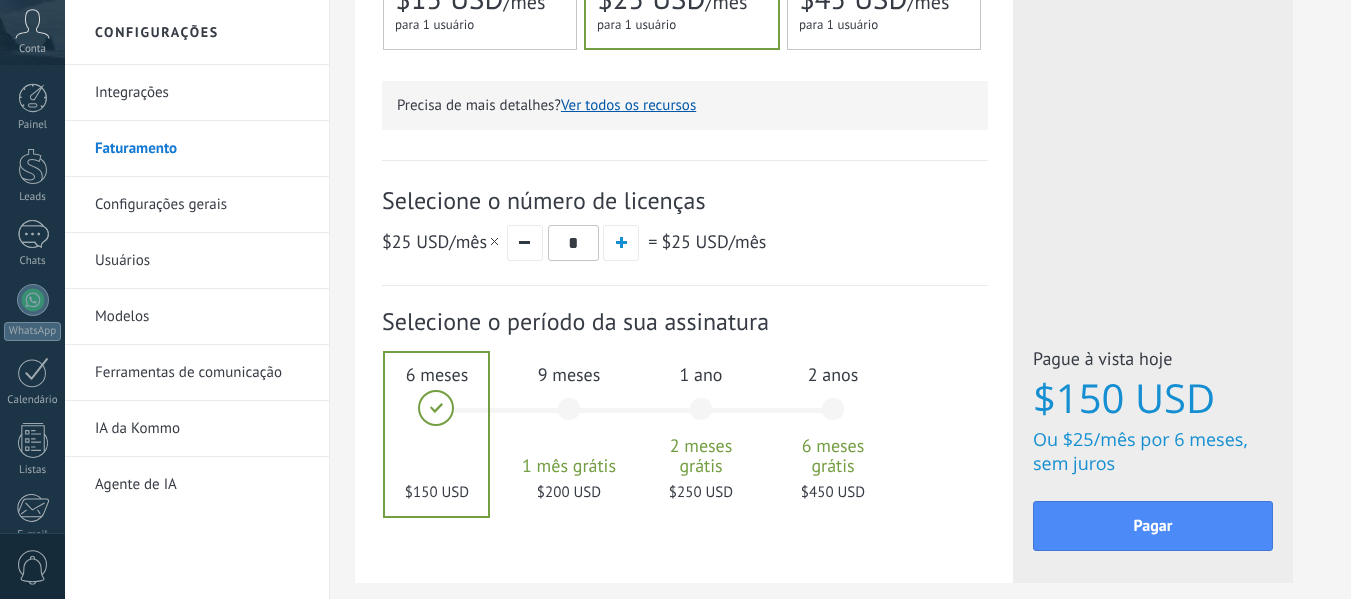 click on "Básico
Для увеличения продаж в малом бизнесе
For small businesses that want to boost sales quickly
Para pequeñas empresas que quieren aumentar las ventas
对于数量较少的小型销售团队
Para pequenos negócios que querem aumentar suas vendas
Untuk bisnis kecil yang ingin meningkatkan penjualan dengan cepat
Küçük işletmelerin satışlarını hızlandırması için
2.500 сделок на место
2.500 leads per seat
2.500 leads por licencia
添加线索和联系人
2.500 leads por licença
2.500 lead per slot
Lisans başına 2.500 müşteri
12.500 контактов & компаний на место
12.500 contacts & companies per seat
12.500 contactos & empresas por licencia" at bounding box center (480, -181) 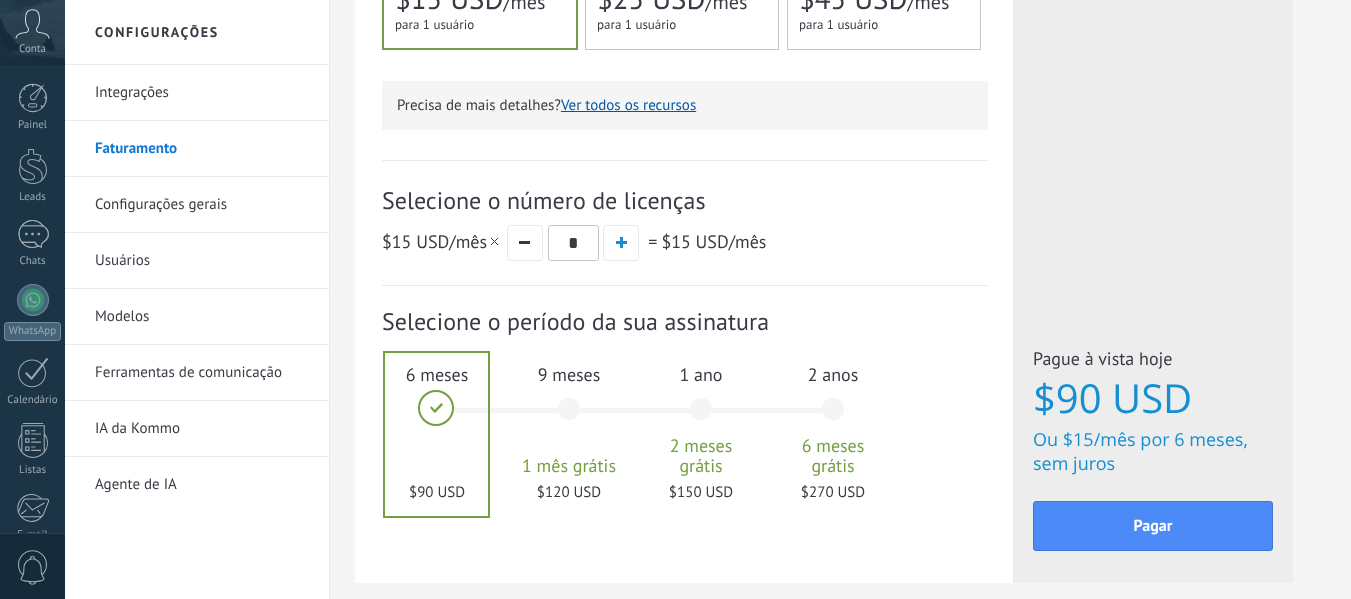 scroll, scrollTop: 656, scrollLeft: 0, axis: vertical 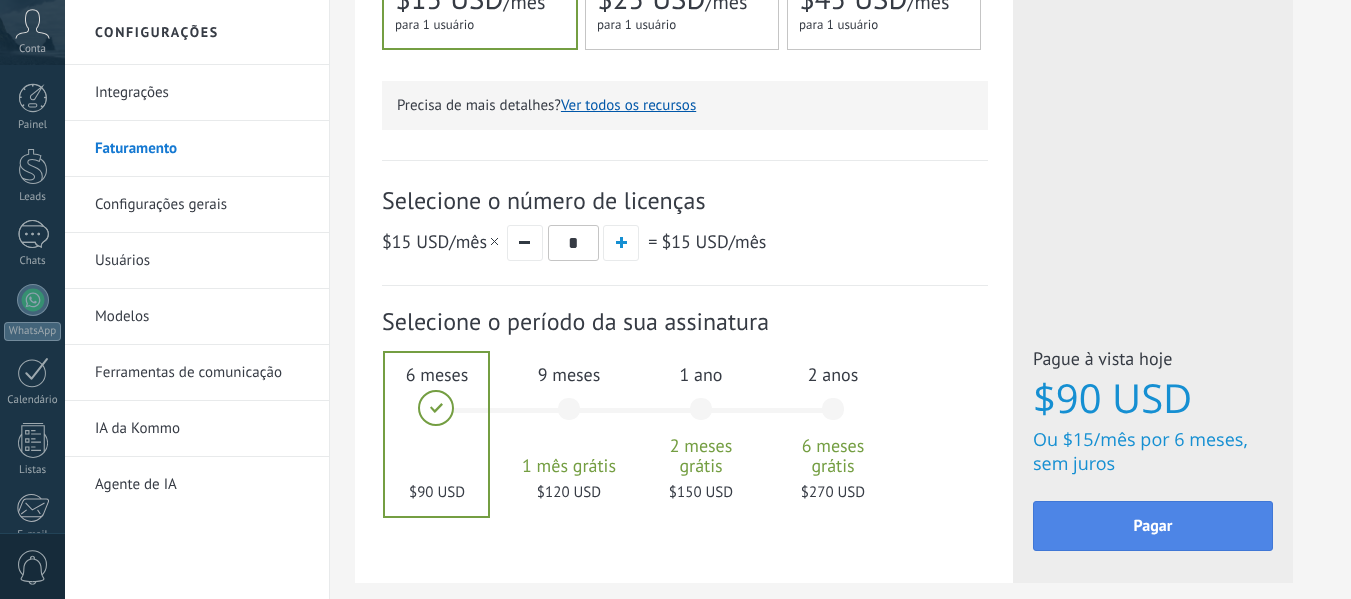 click on "Pagar" at bounding box center (1153, 526) 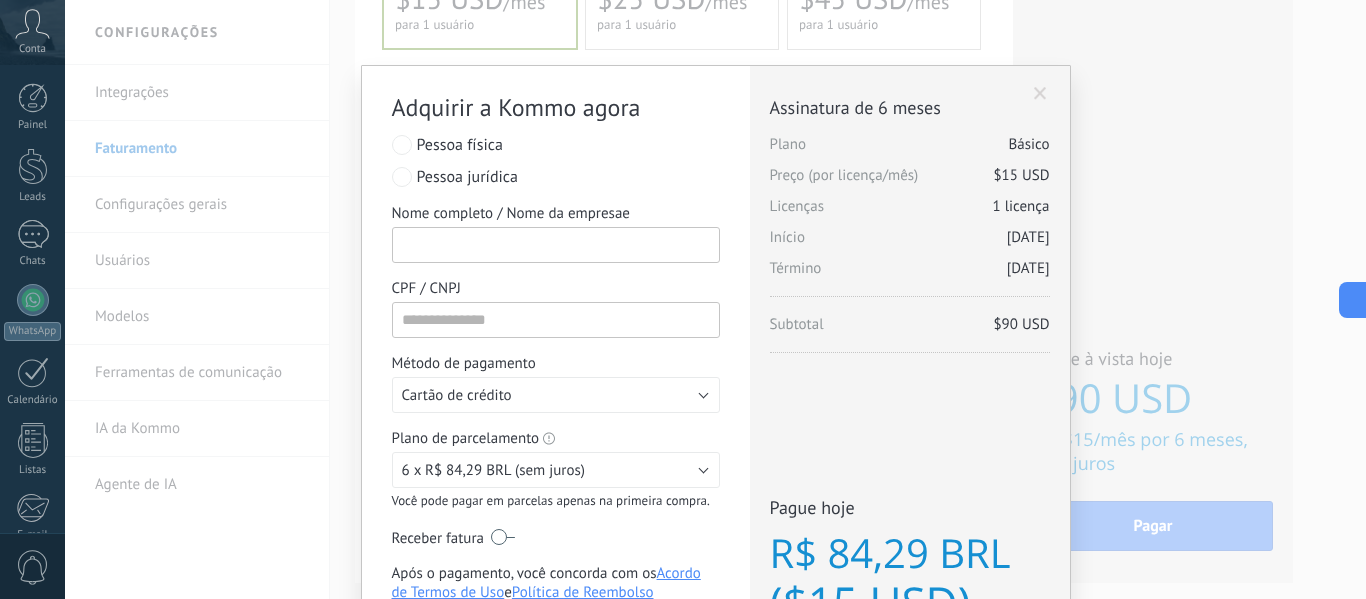 click on "Nome completo / Nome da empresae" at bounding box center [556, 245] 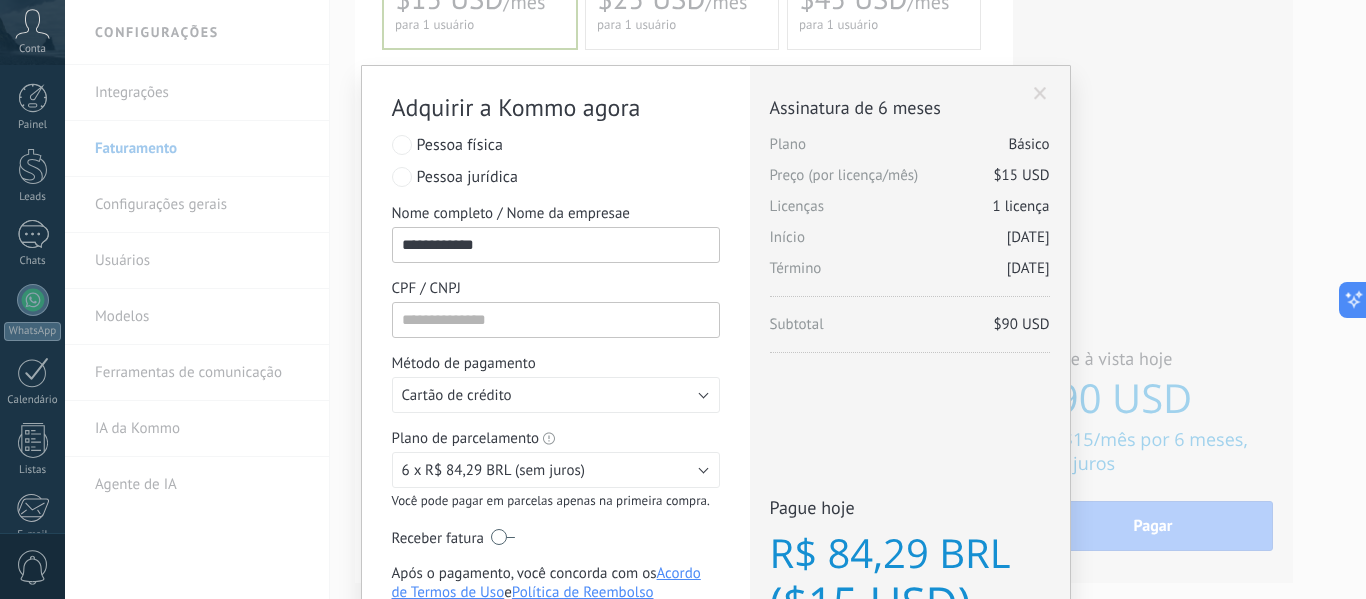 type on "**********" 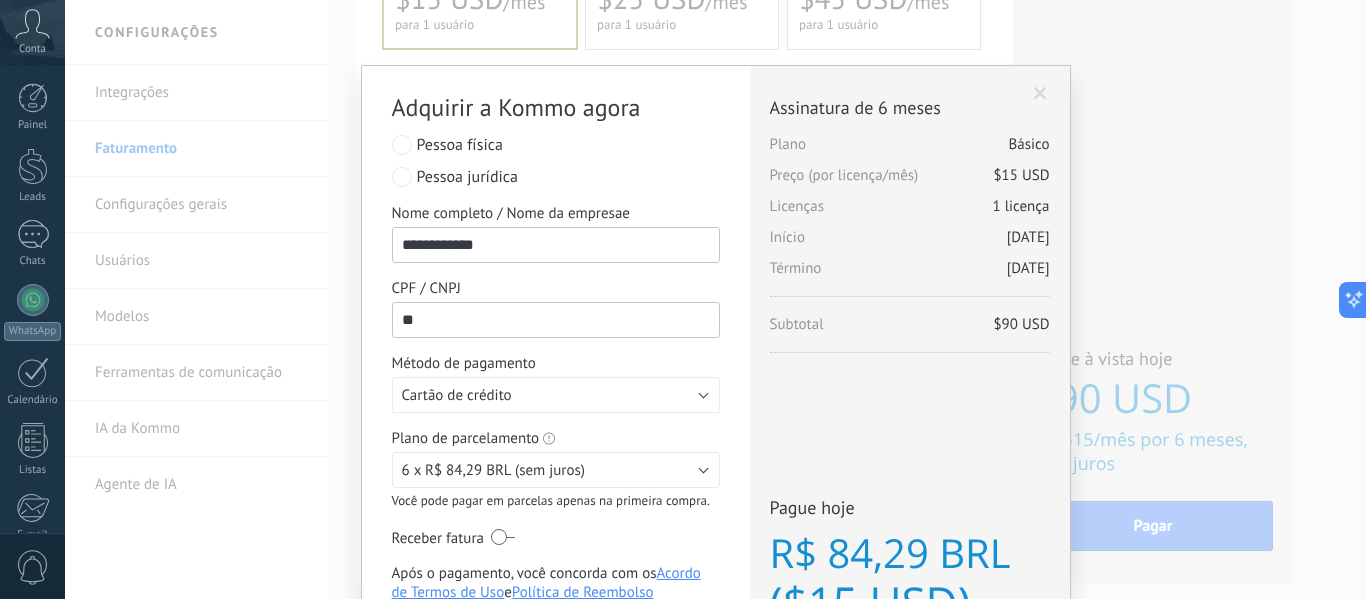 type on "*" 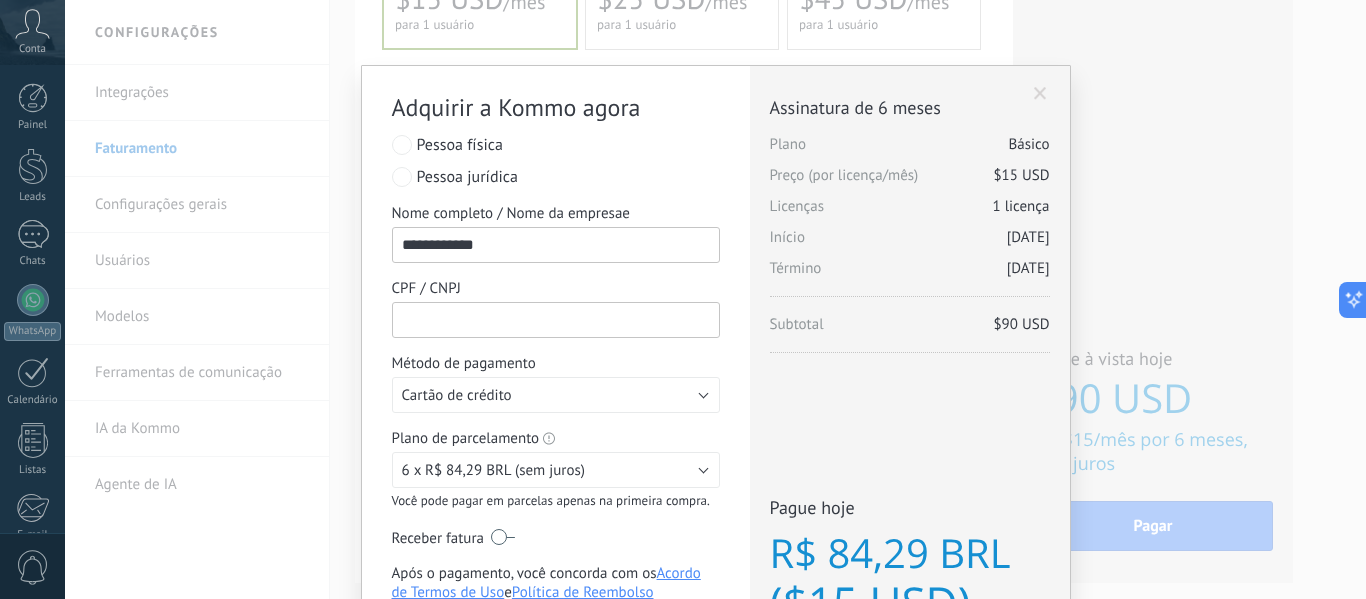 click on "CPF / CNPJ" at bounding box center (556, 320) 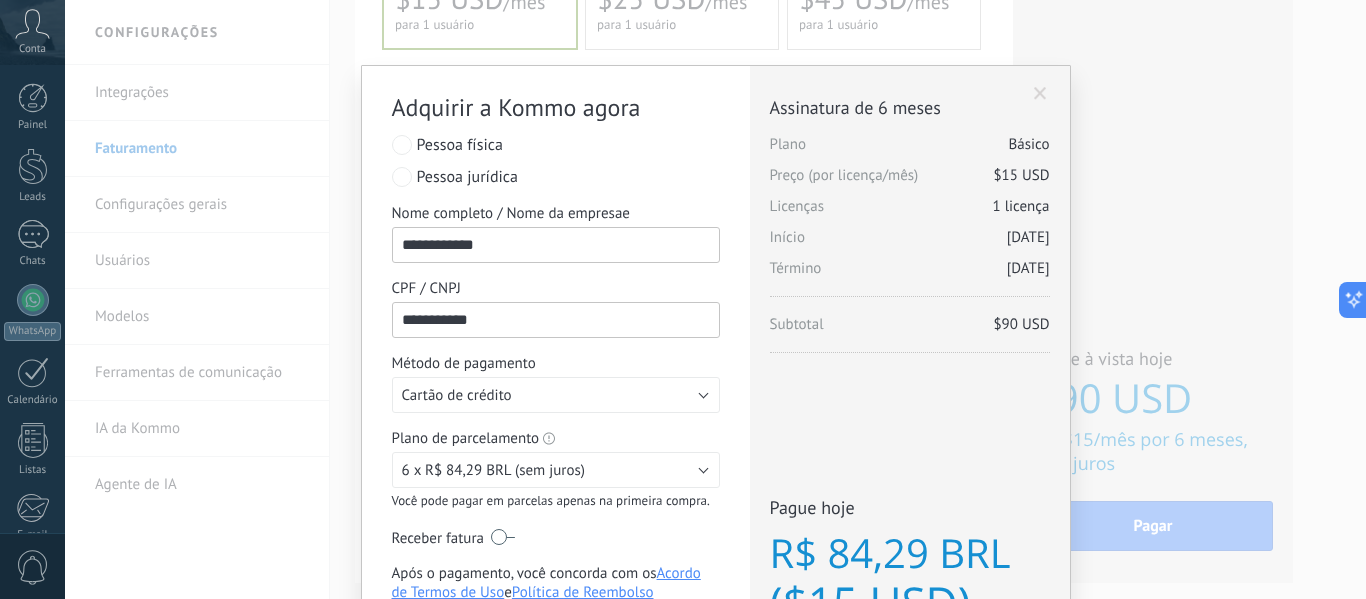type on "**********" 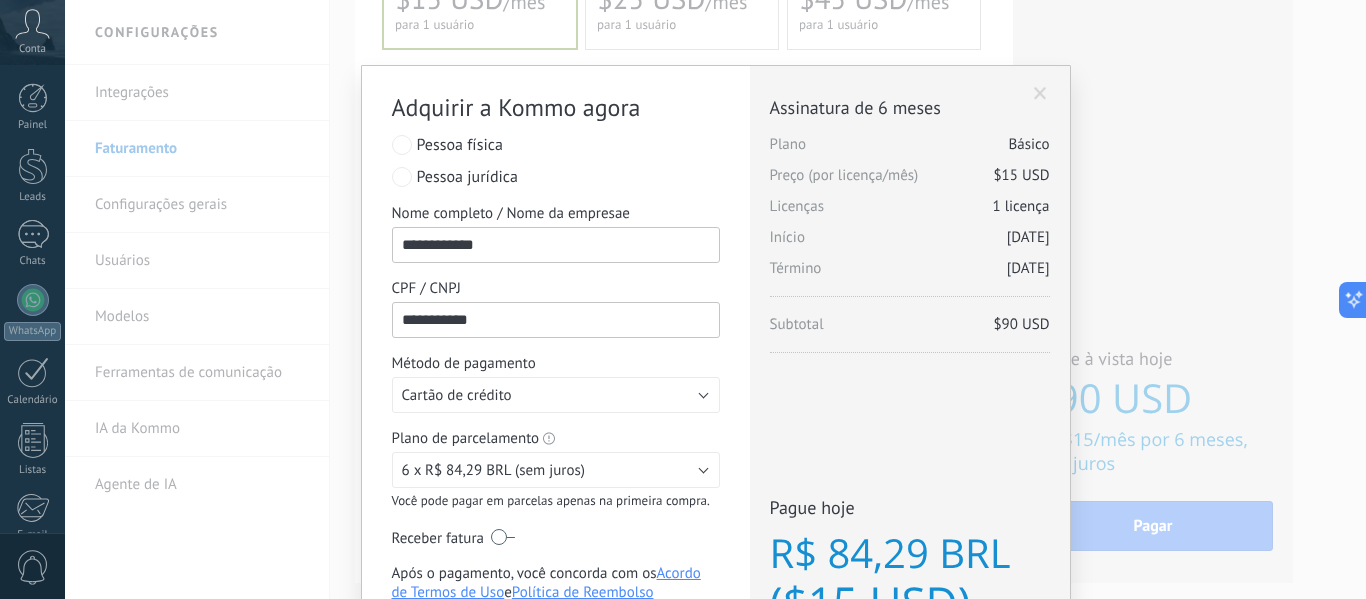 scroll, scrollTop: 187, scrollLeft: 0, axis: vertical 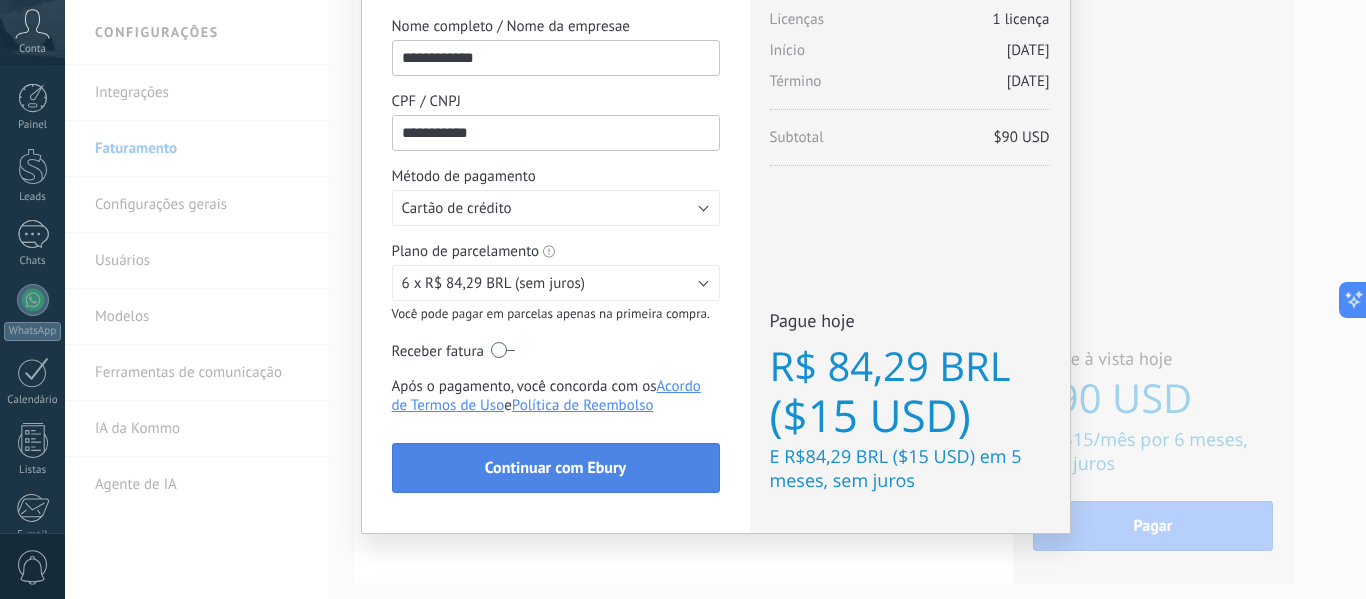 click on "Continuar com Ebury" at bounding box center [555, 468] 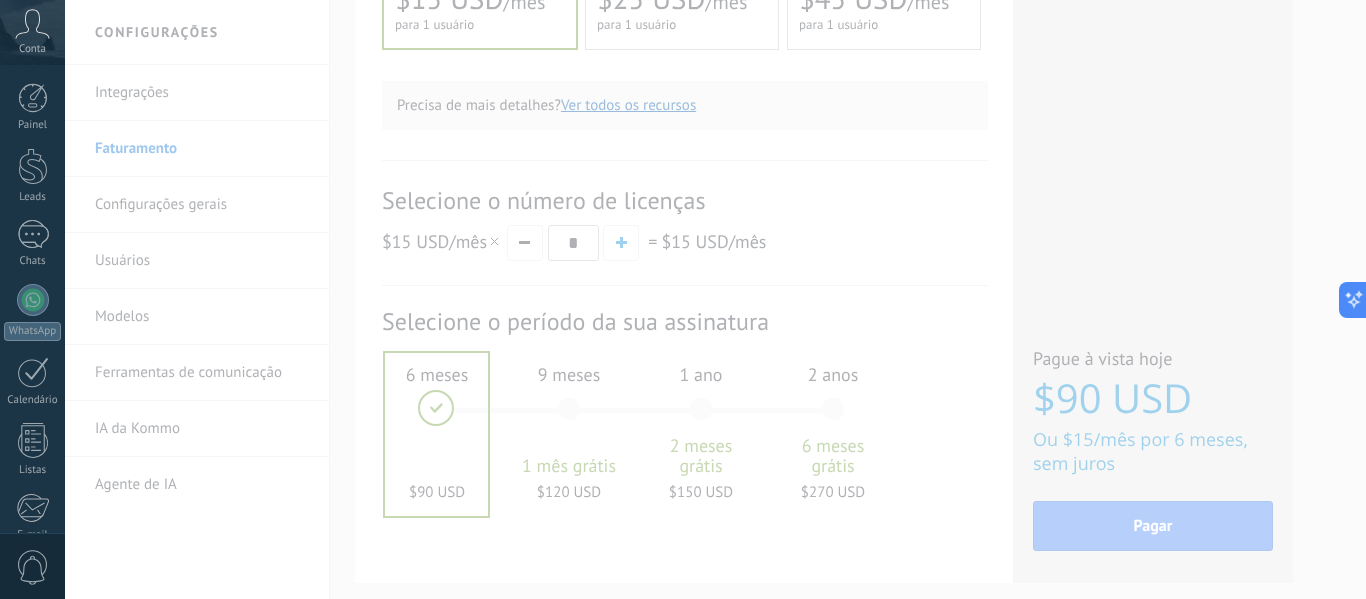 scroll, scrollTop: 0, scrollLeft: 0, axis: both 